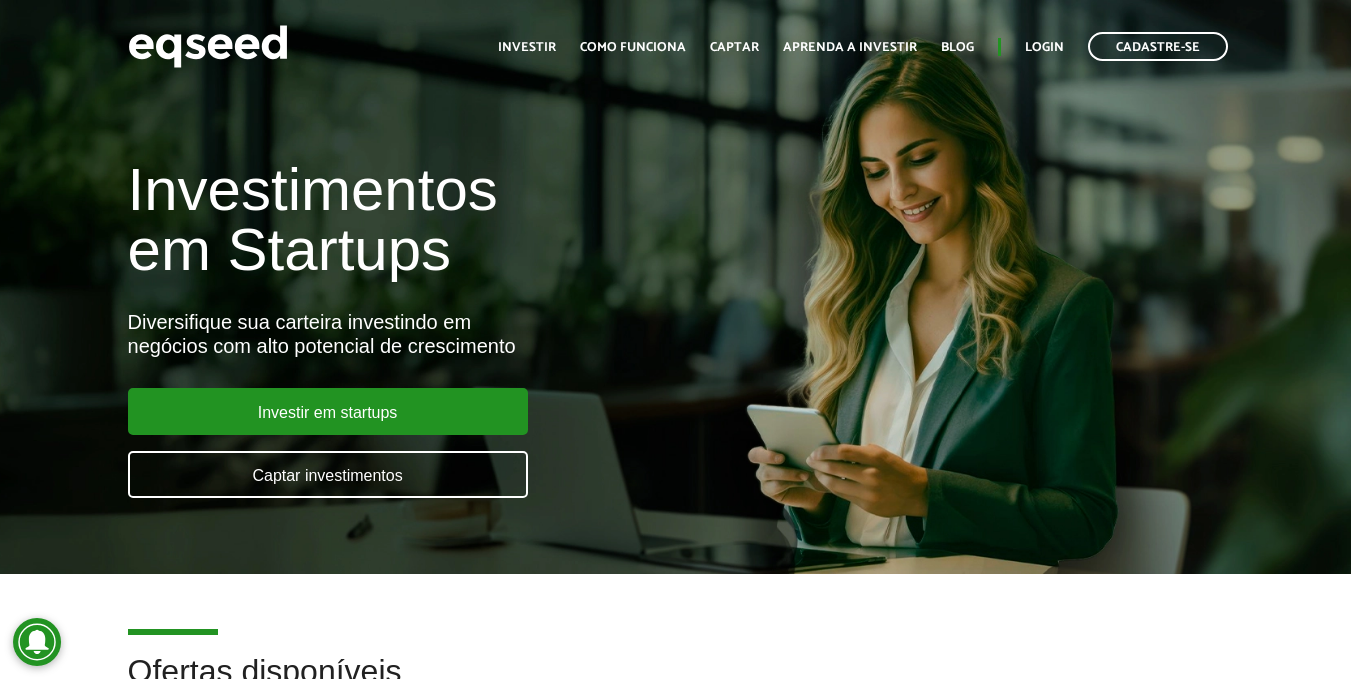 scroll, scrollTop: 0, scrollLeft: 0, axis: both 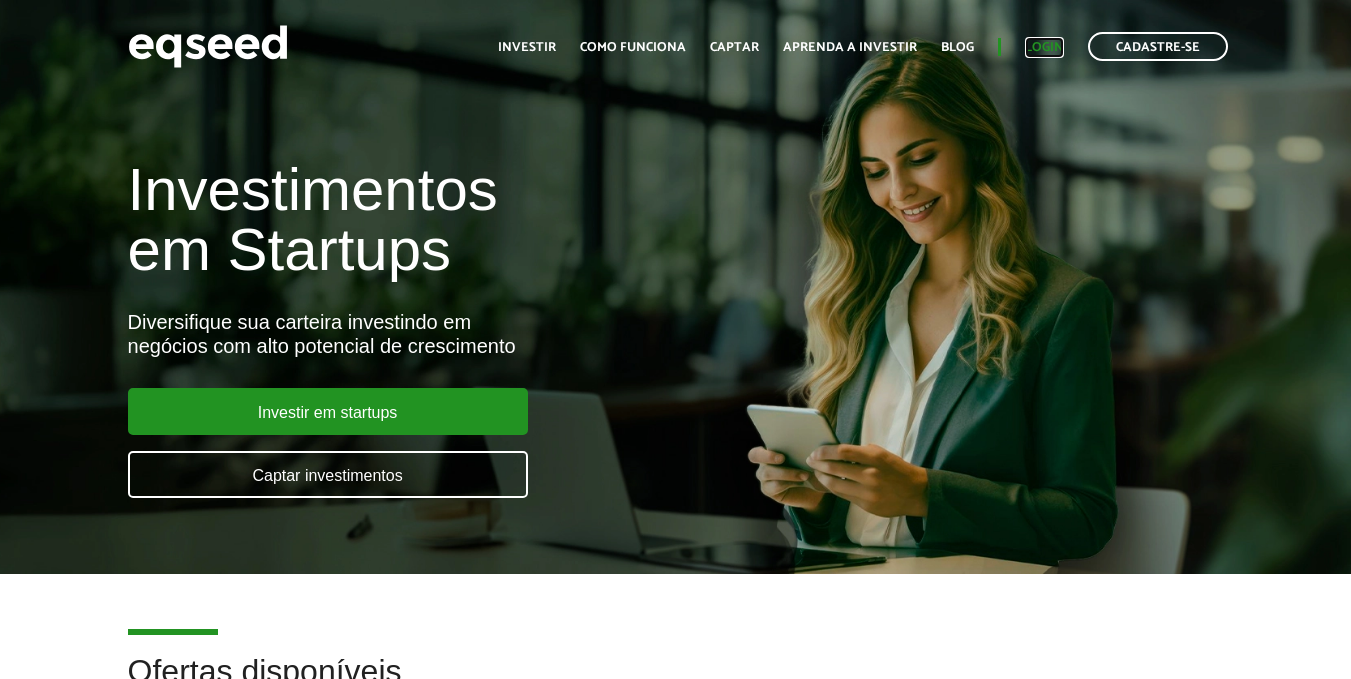 click on "Login" at bounding box center (1044, 47) 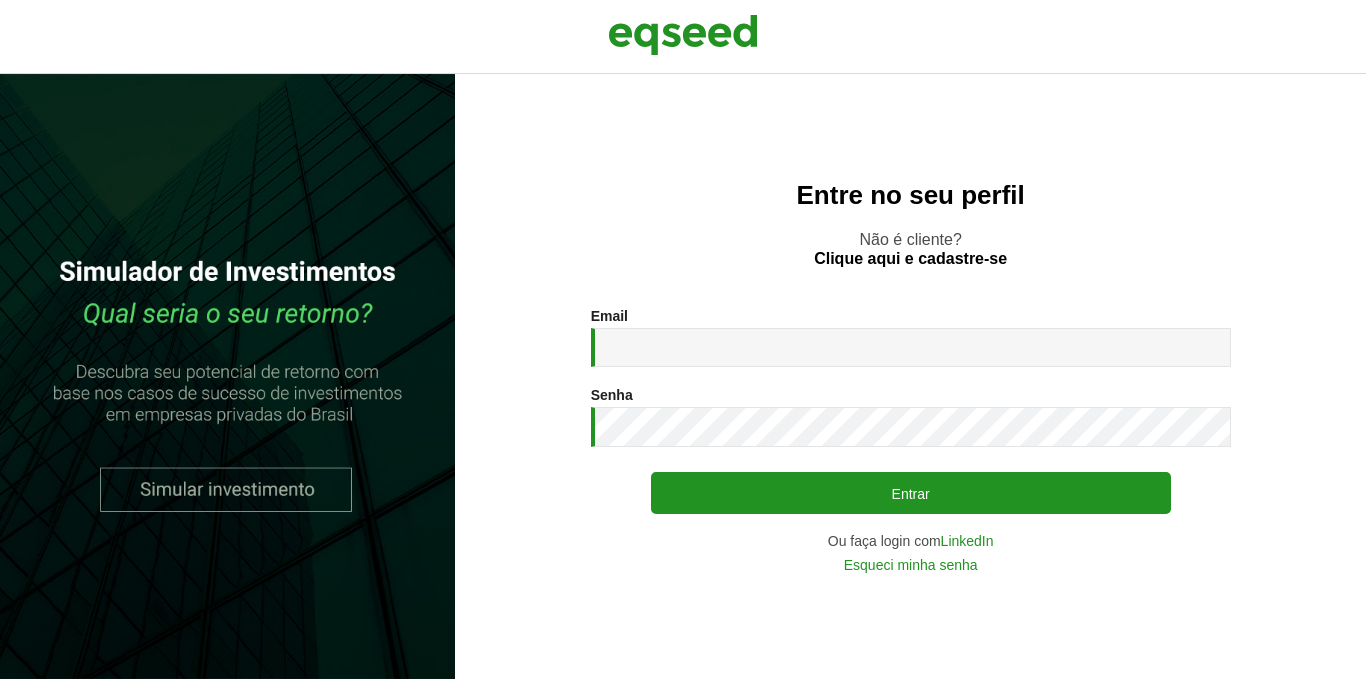scroll, scrollTop: 0, scrollLeft: 0, axis: both 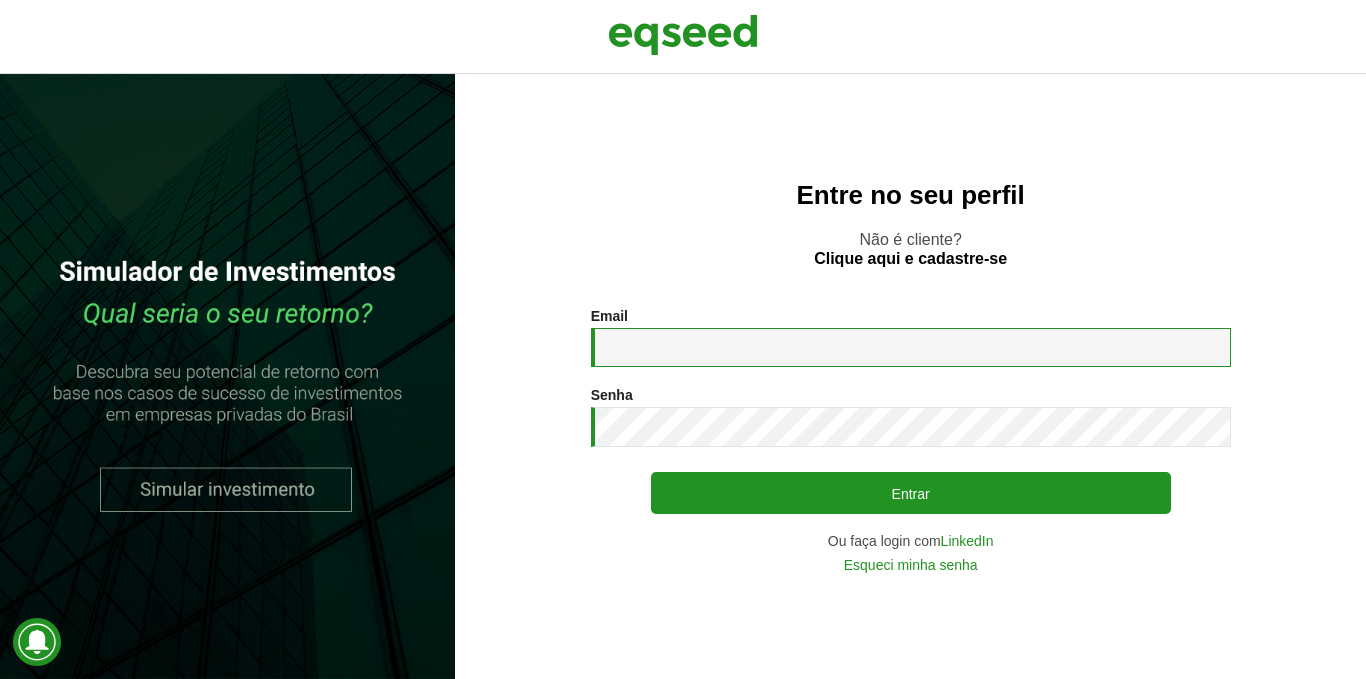 click on "Email  *" at bounding box center (911, 347) 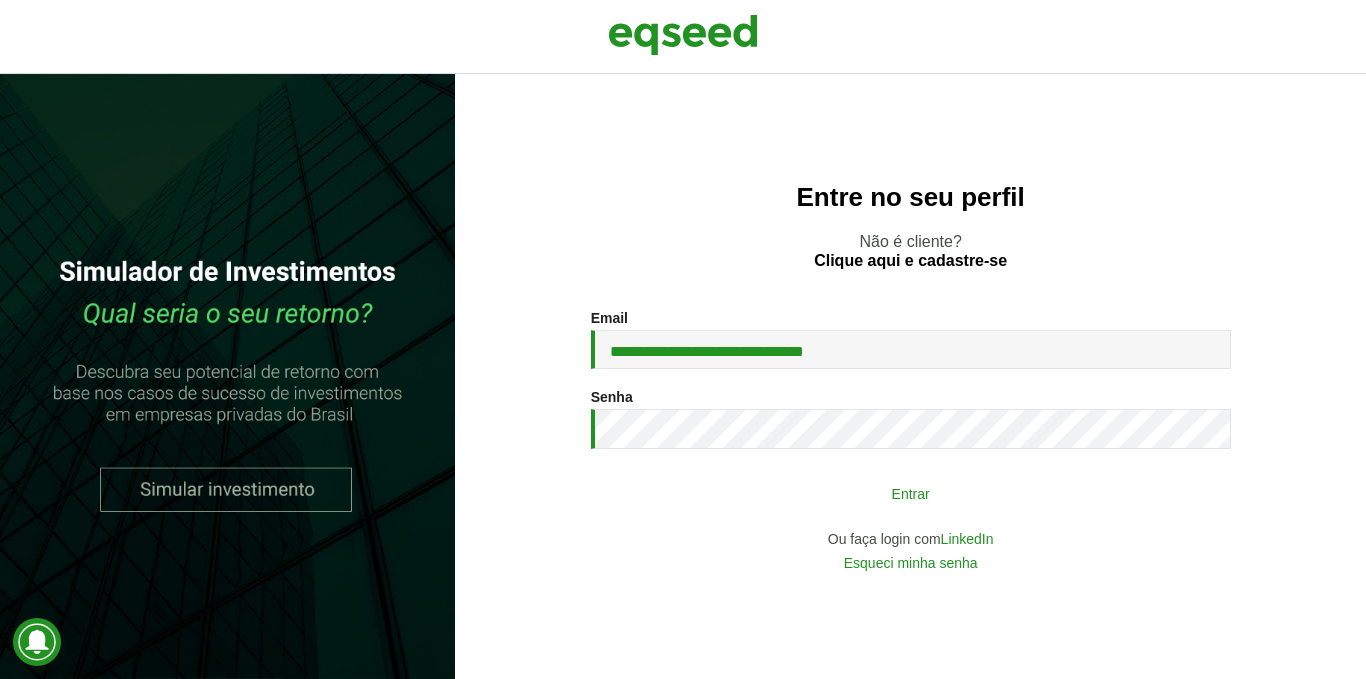click on "Entrar" at bounding box center (911, 493) 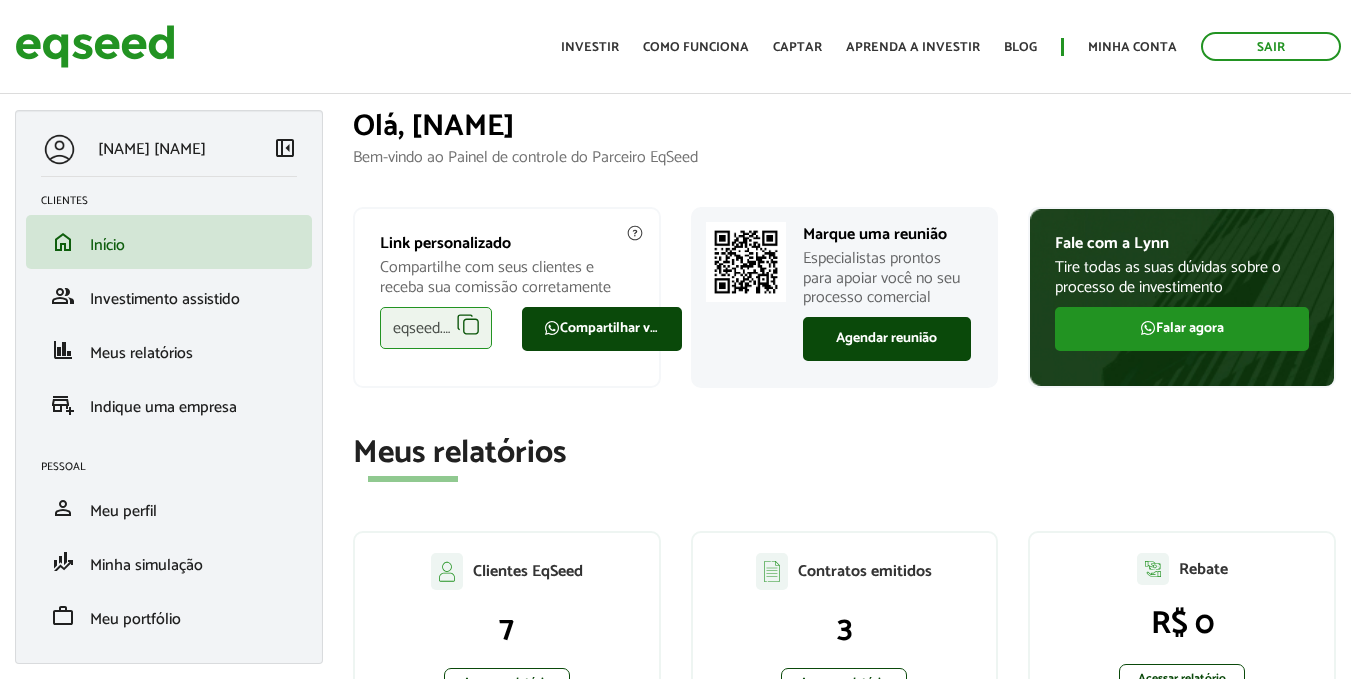 scroll, scrollTop: 0, scrollLeft: 0, axis: both 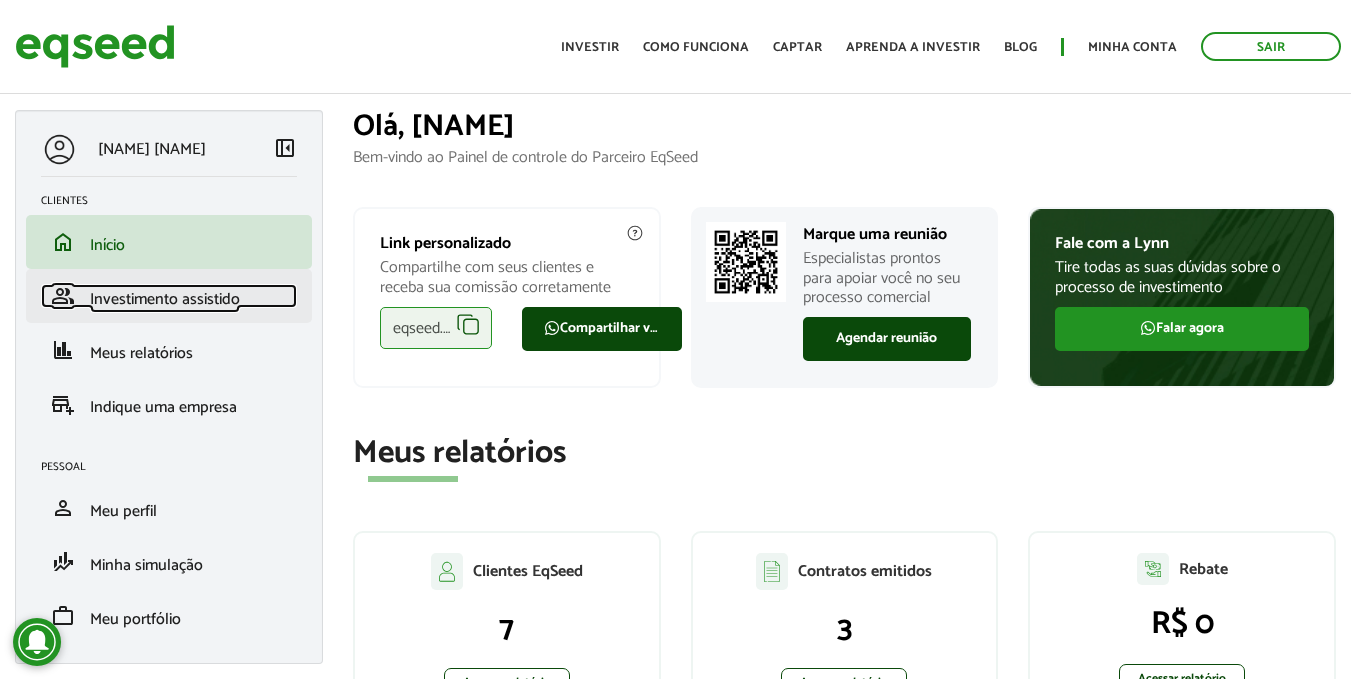 click on "Investimento assistido" at bounding box center (165, 299) 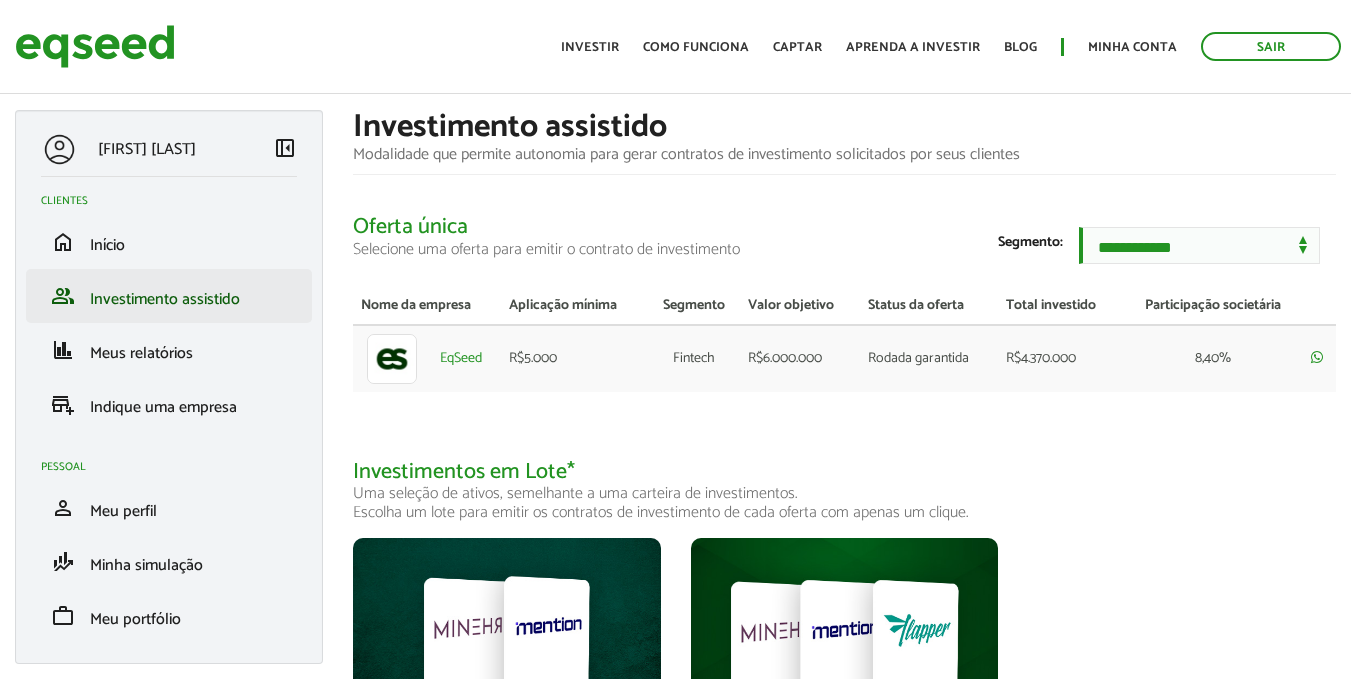 scroll, scrollTop: 0, scrollLeft: 0, axis: both 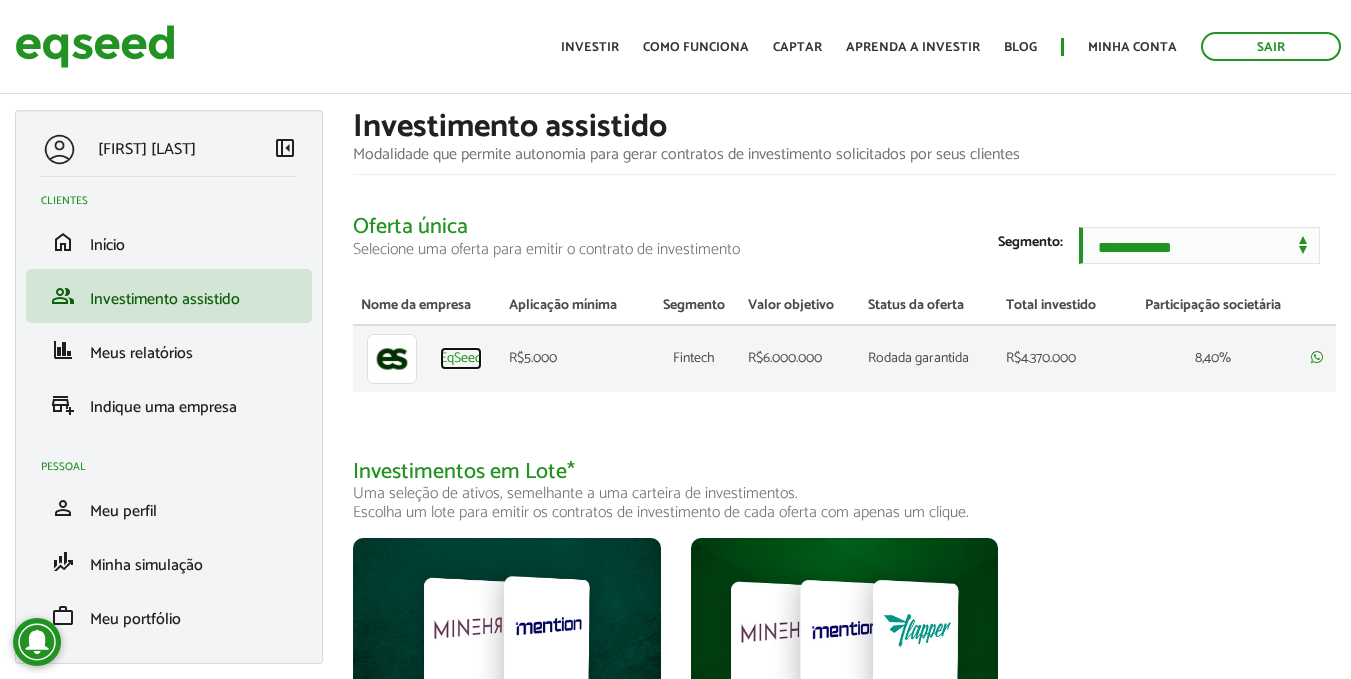click on "EqSeed" at bounding box center (461, 359) 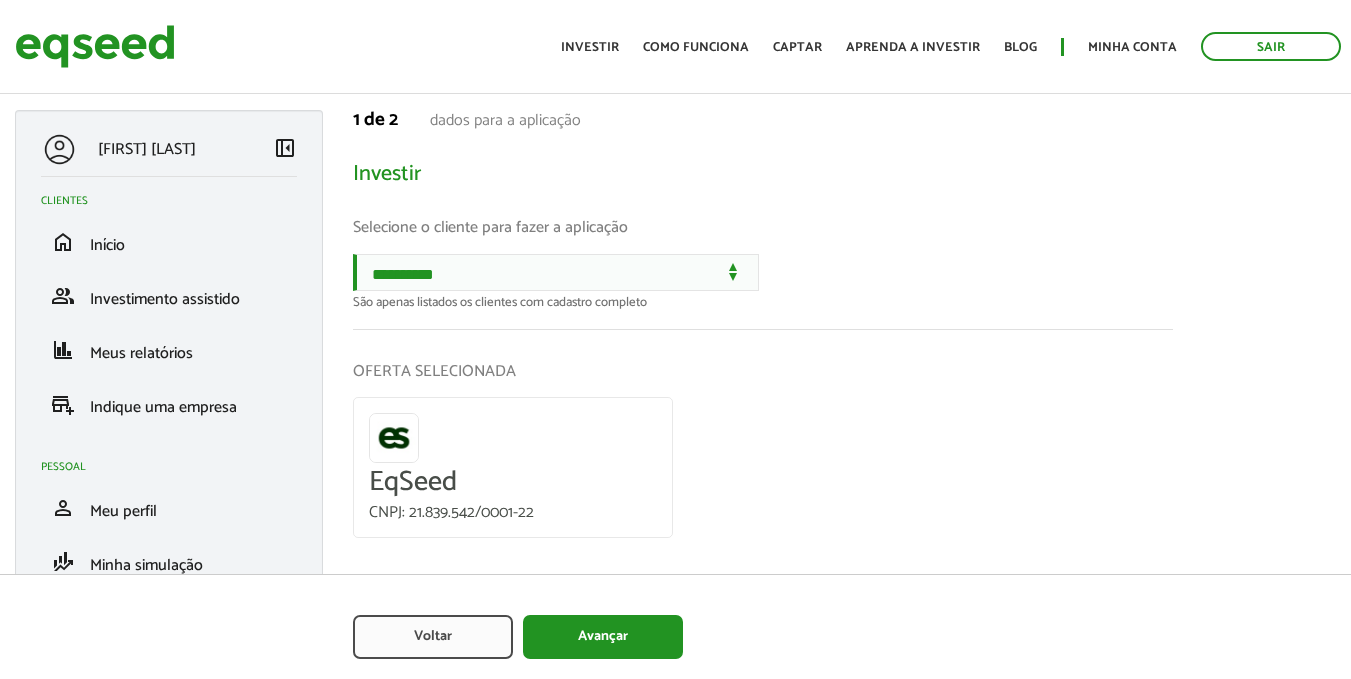 scroll, scrollTop: 0, scrollLeft: 0, axis: both 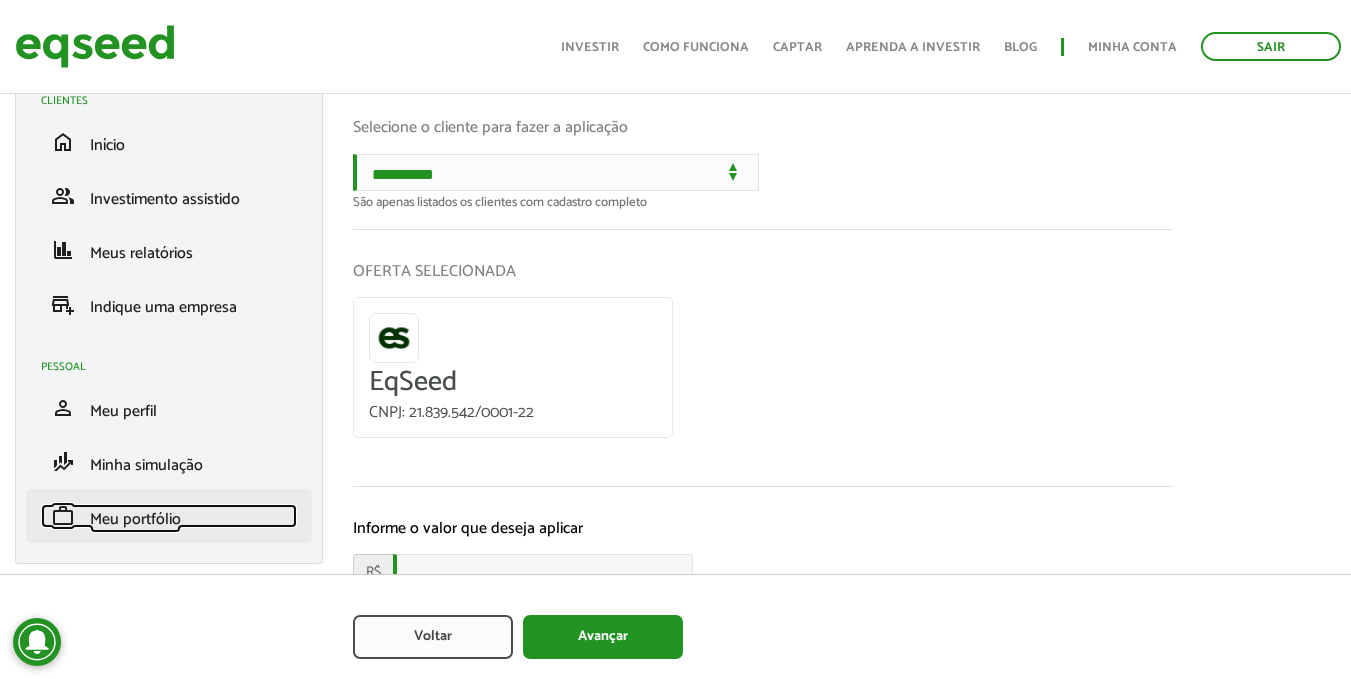 click on "Meu portfólio" at bounding box center (135, 519) 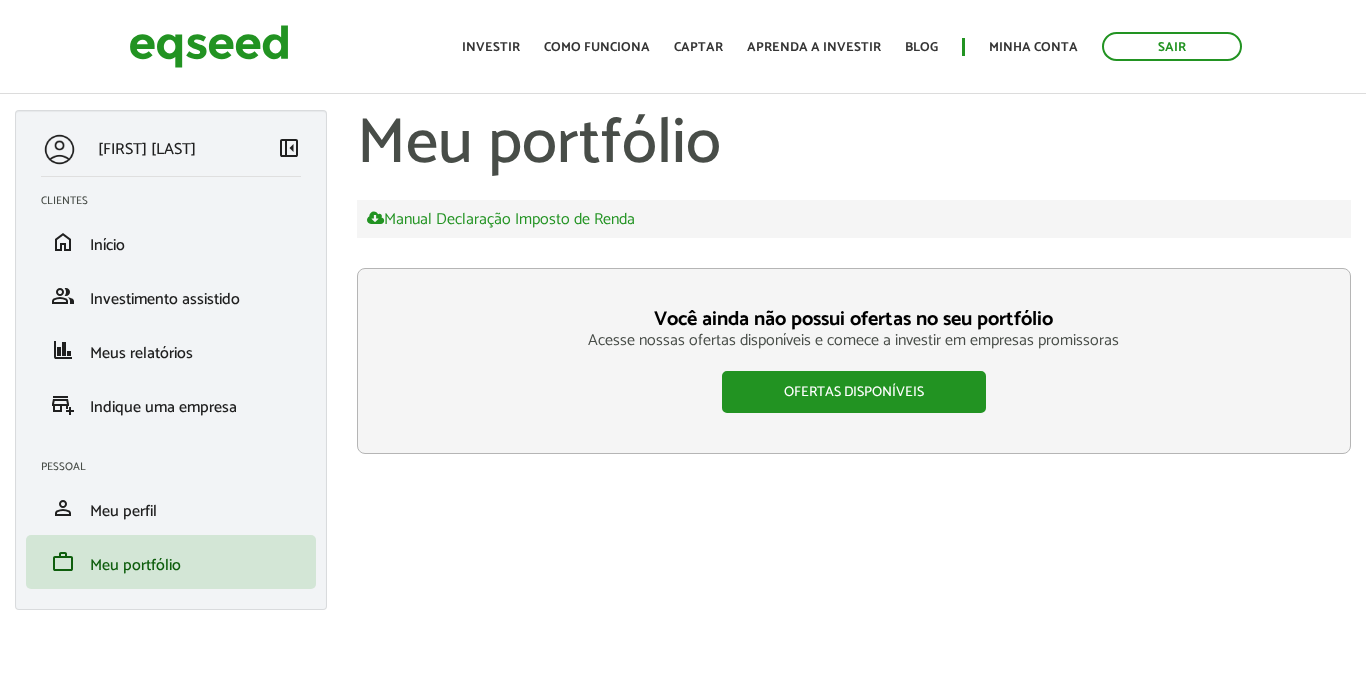 scroll, scrollTop: 0, scrollLeft: 0, axis: both 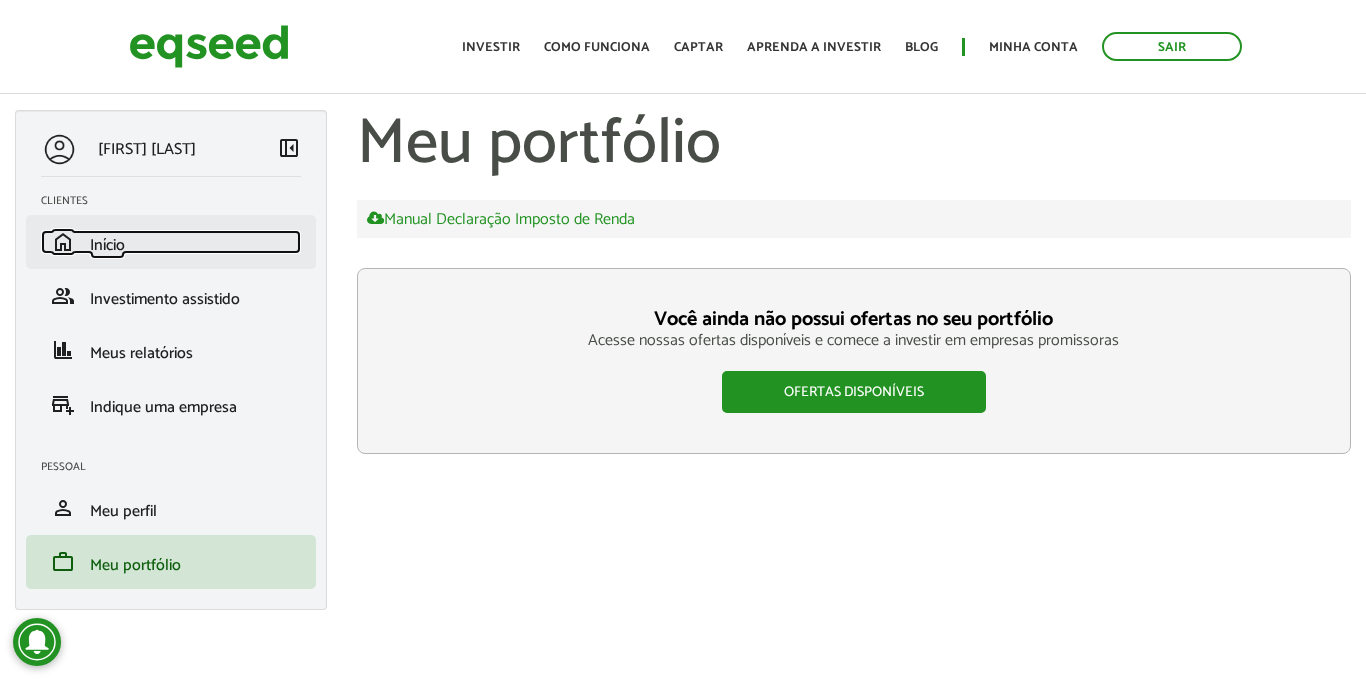 click on "home Início" at bounding box center [171, 242] 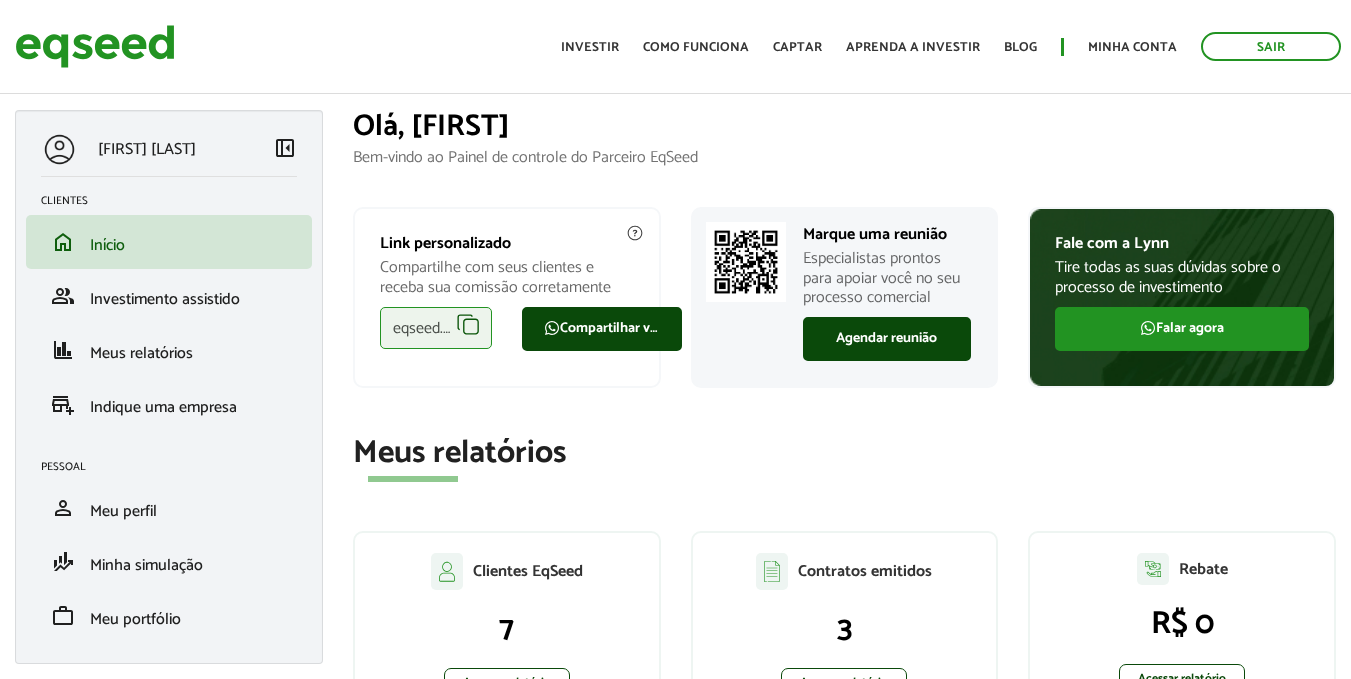 scroll, scrollTop: 0, scrollLeft: 0, axis: both 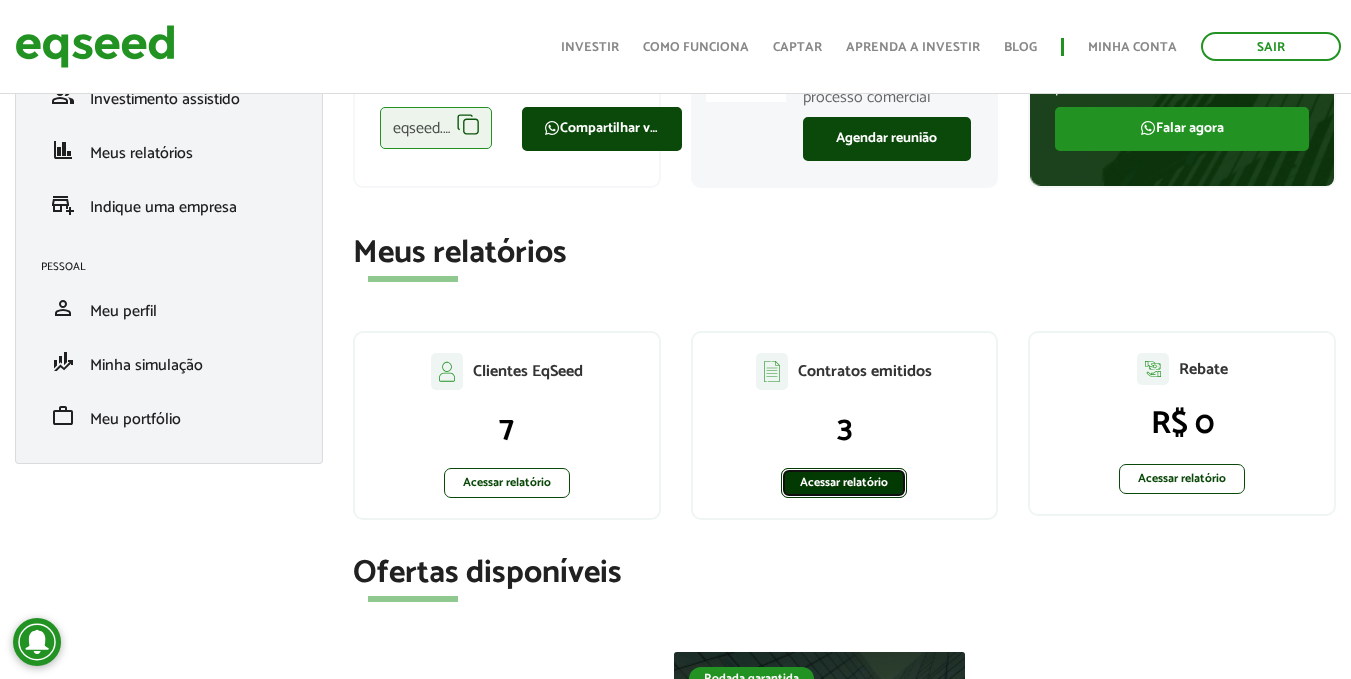 click on "Acessar relatório" at bounding box center (844, 483) 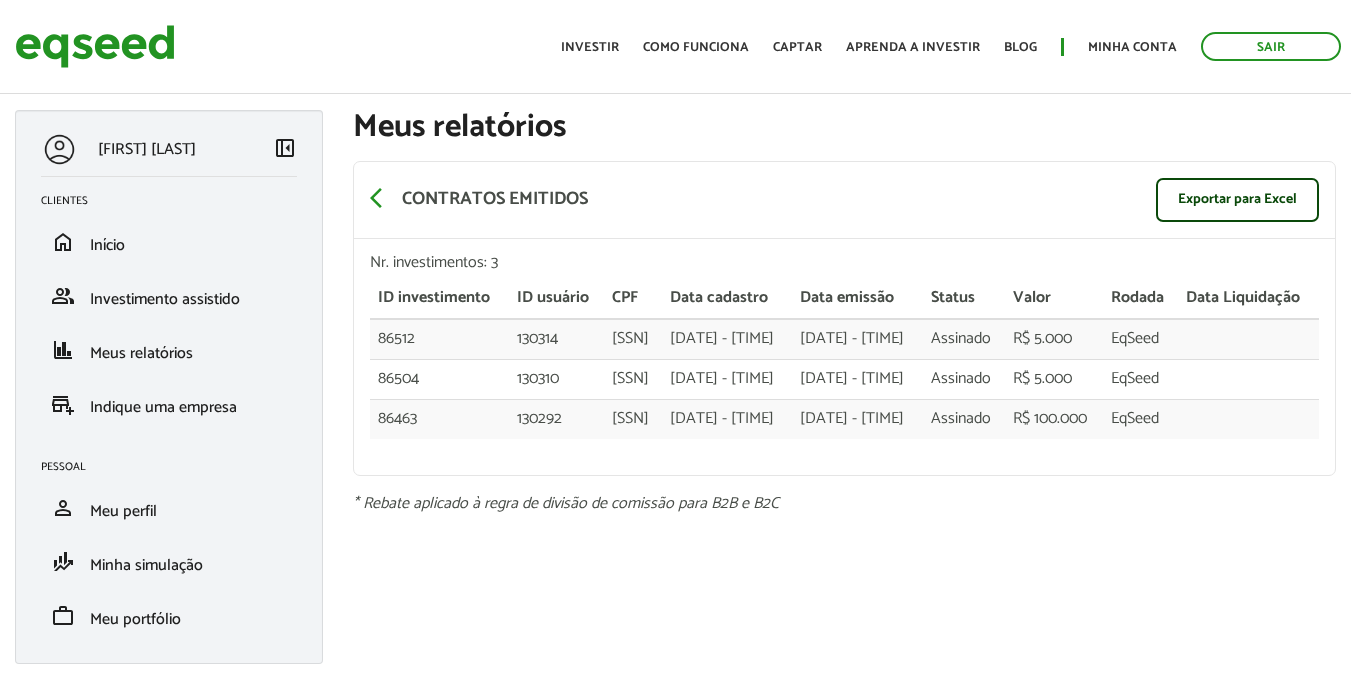 scroll, scrollTop: 0, scrollLeft: 0, axis: both 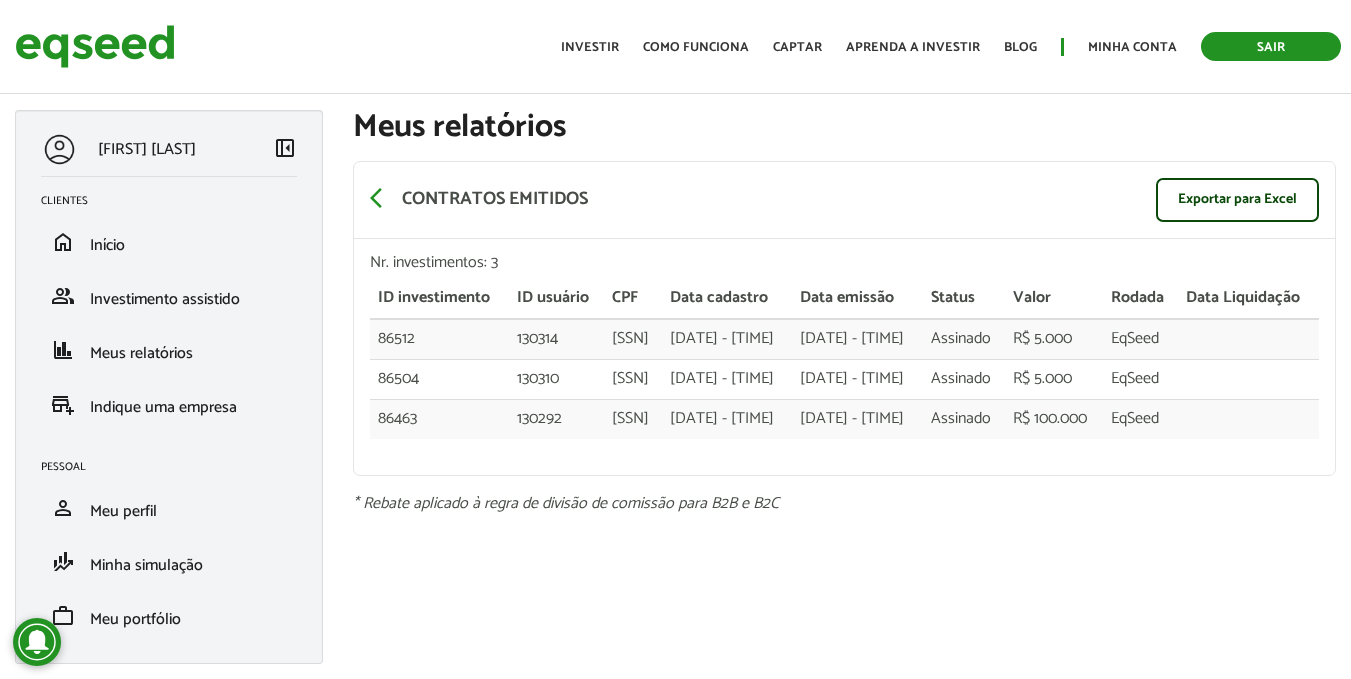 click on "Sair" at bounding box center [1271, 46] 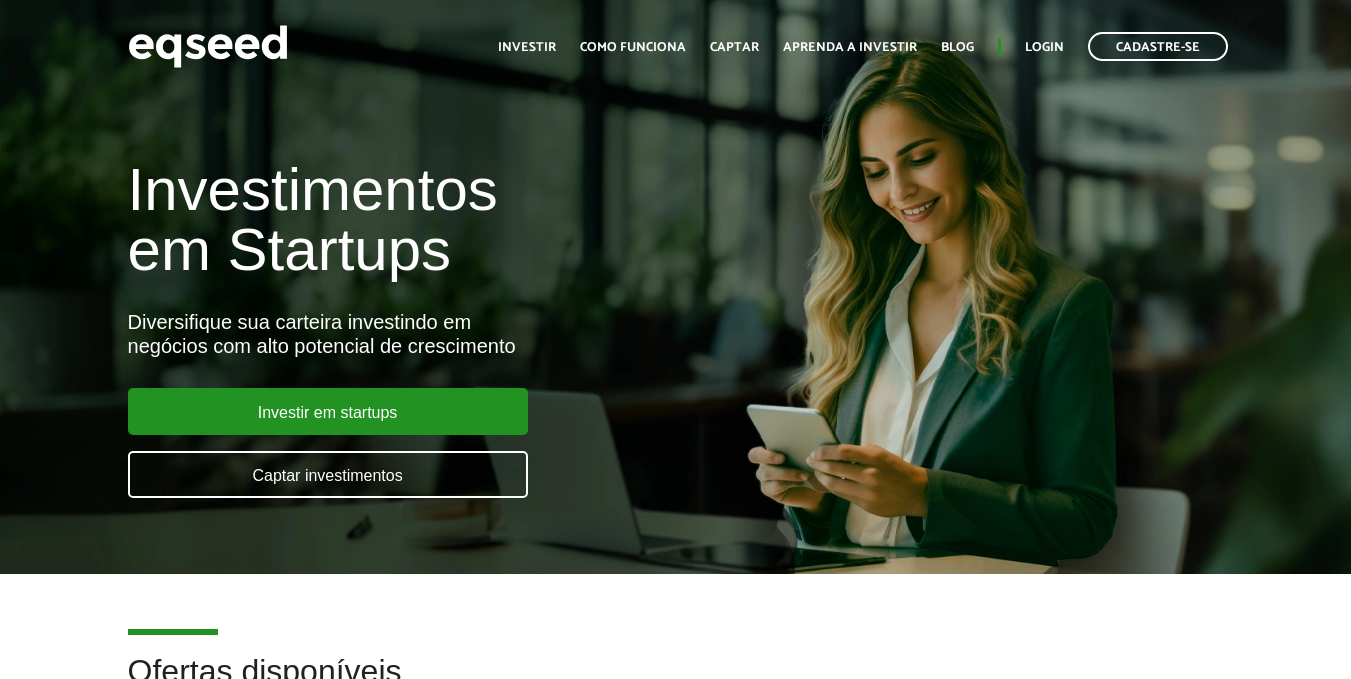scroll, scrollTop: 0, scrollLeft: 0, axis: both 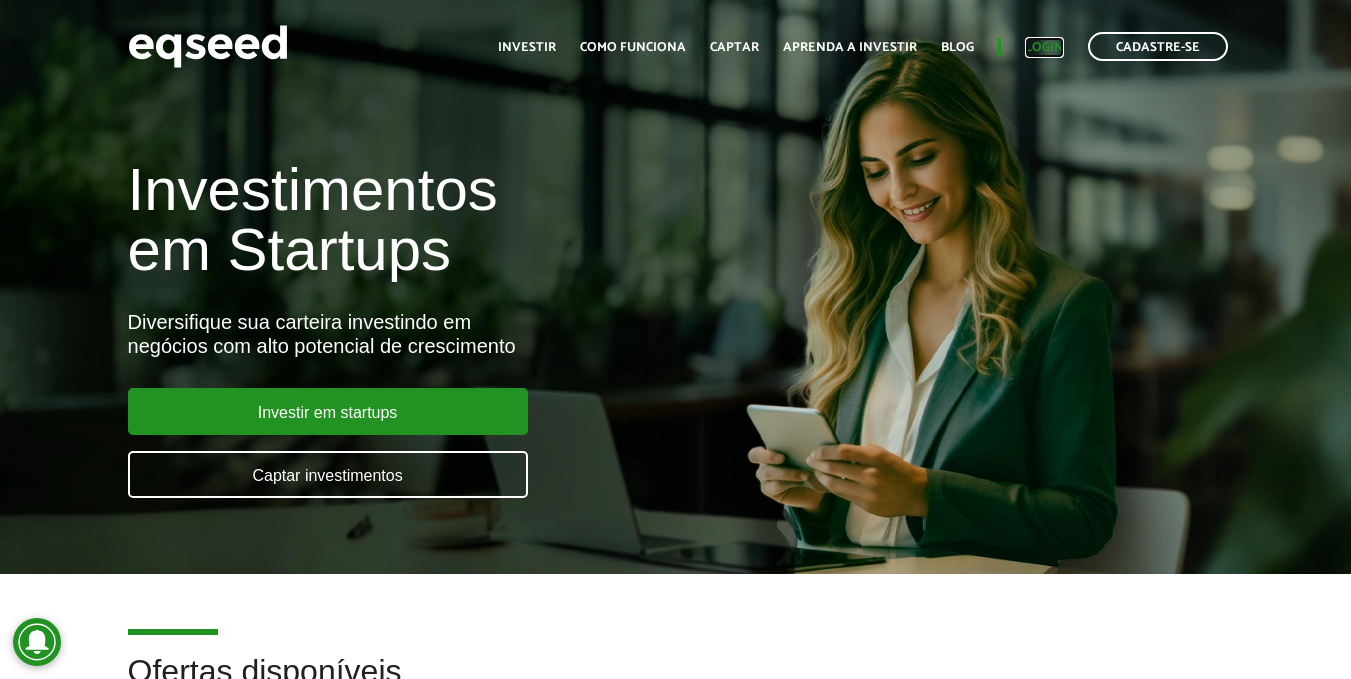 click on "Login" at bounding box center [1044, 47] 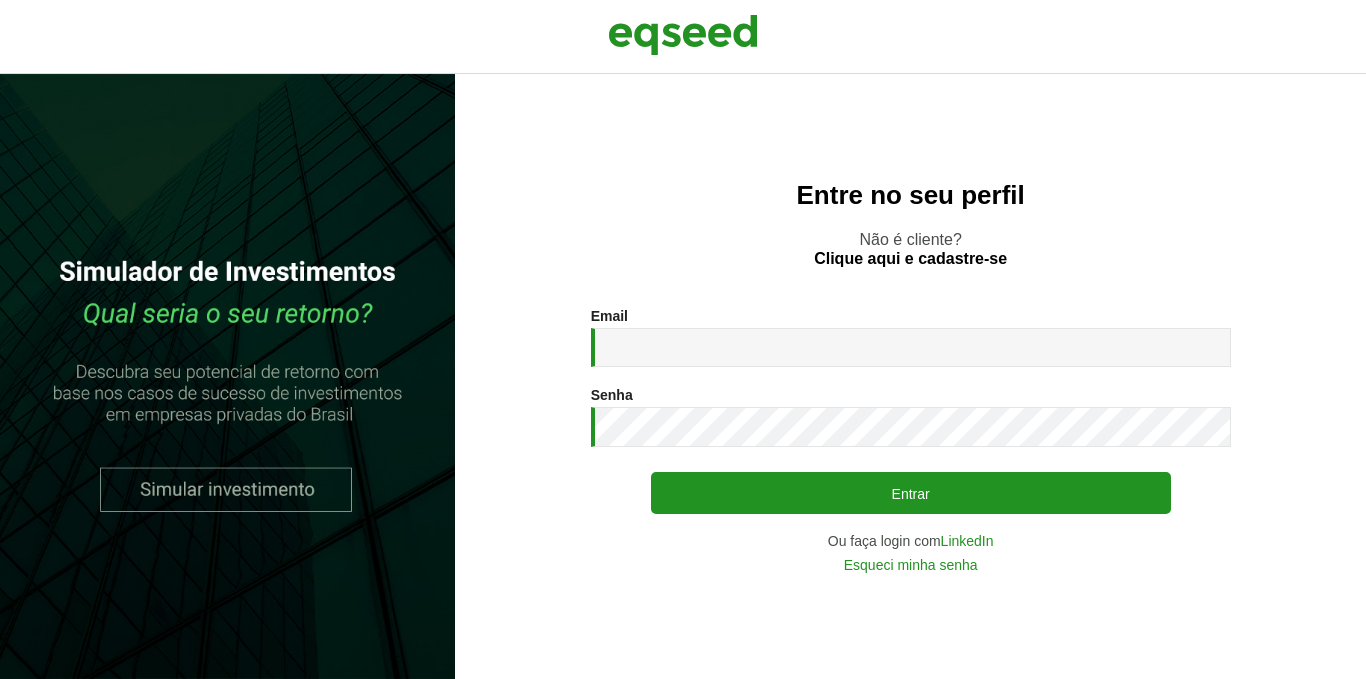 scroll, scrollTop: 0, scrollLeft: 0, axis: both 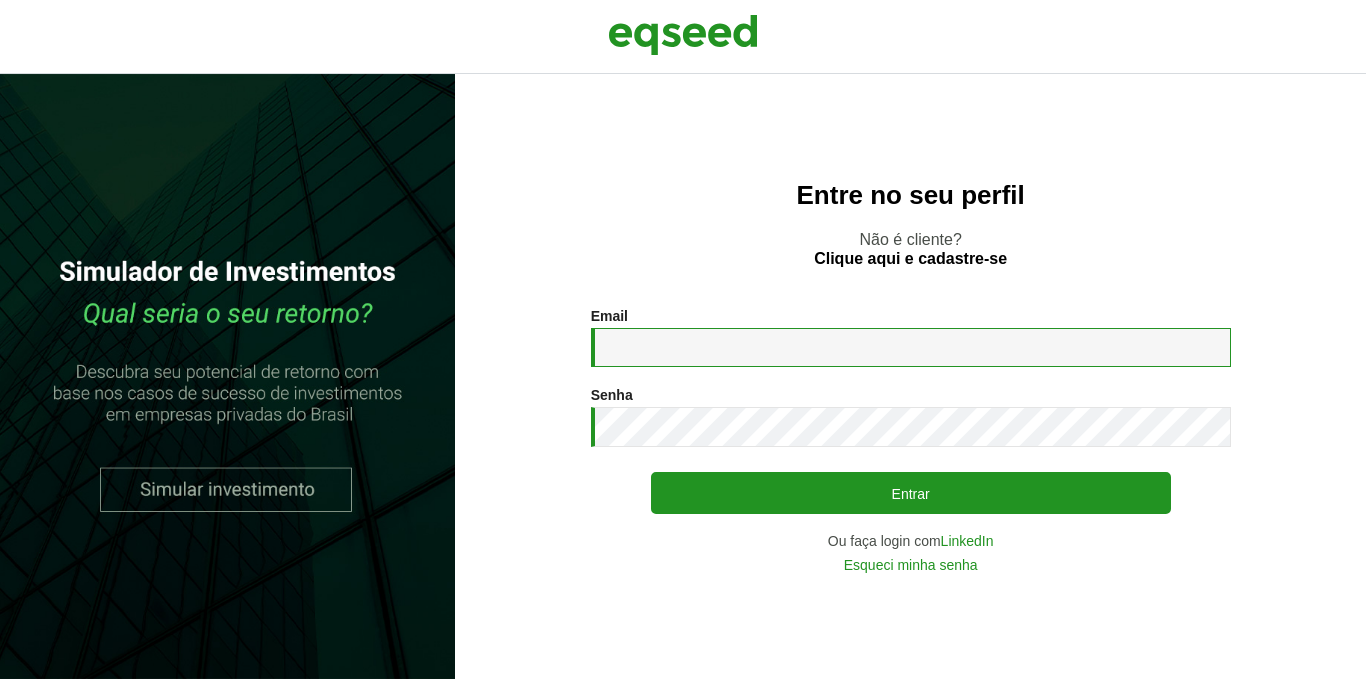 click on "Email  *" at bounding box center [911, 347] 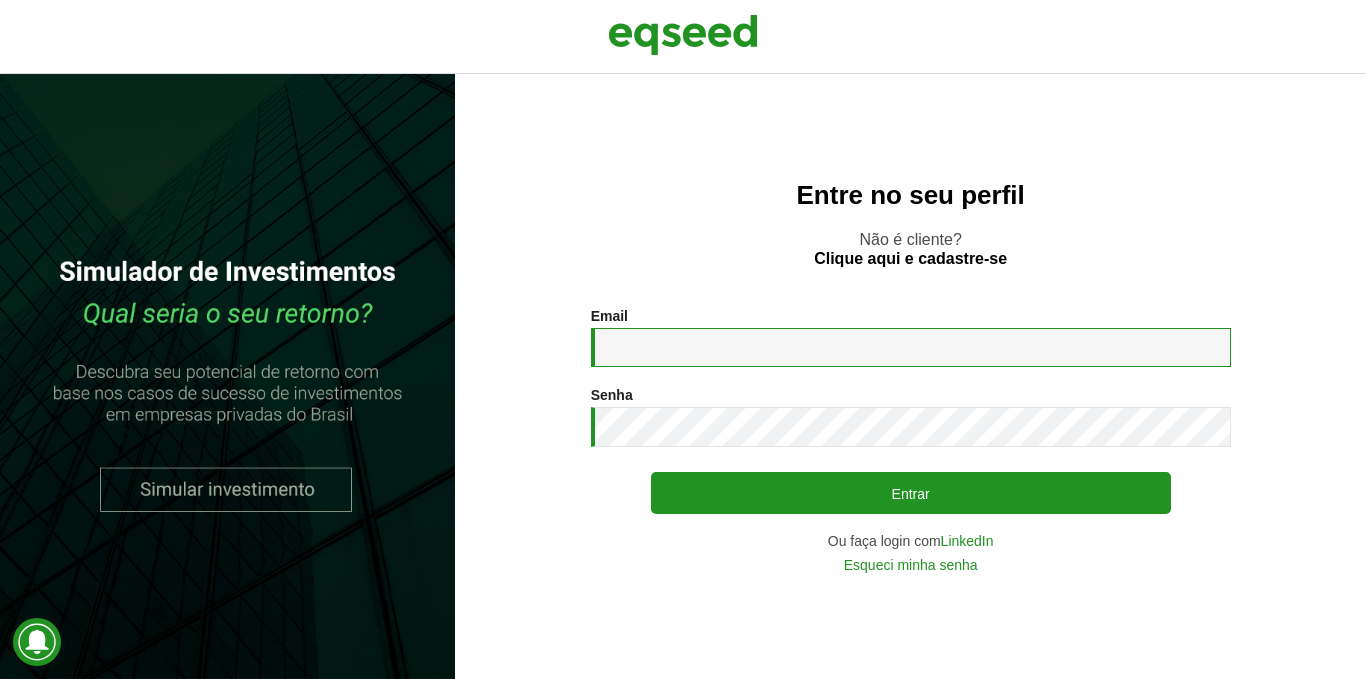 type on "**********" 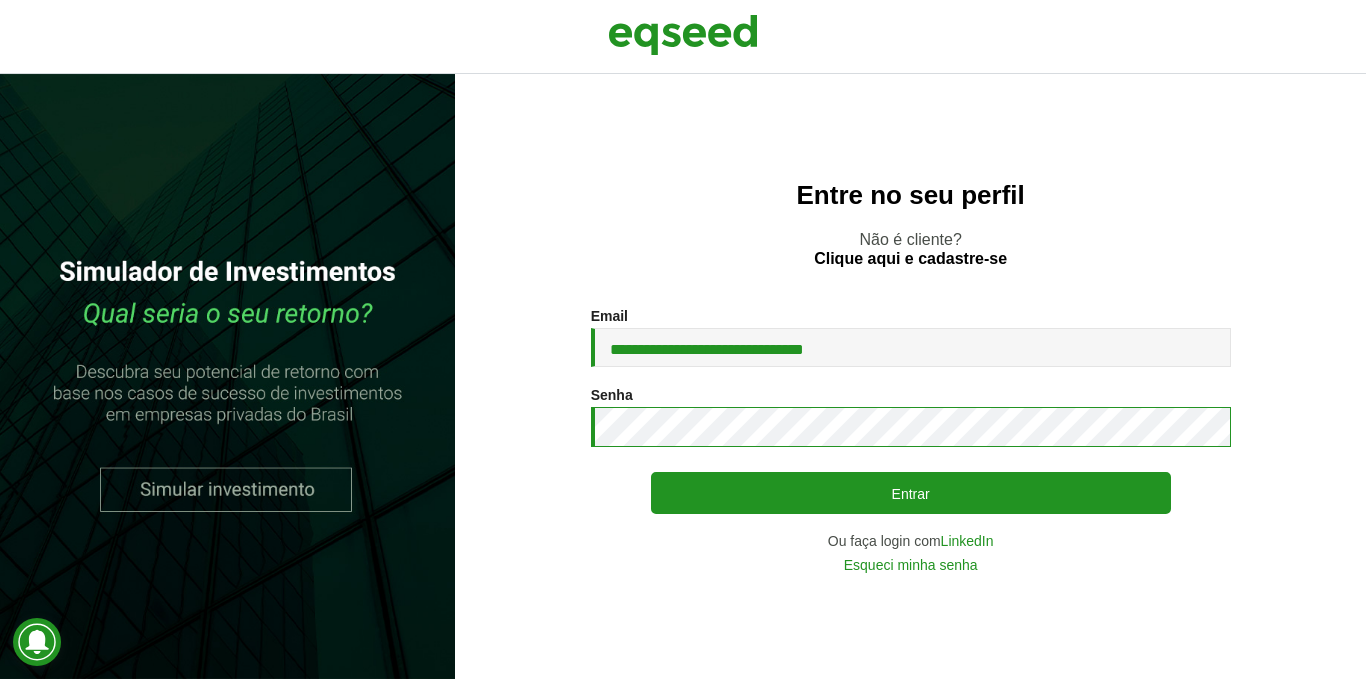 click on "Entrar" at bounding box center (911, 493) 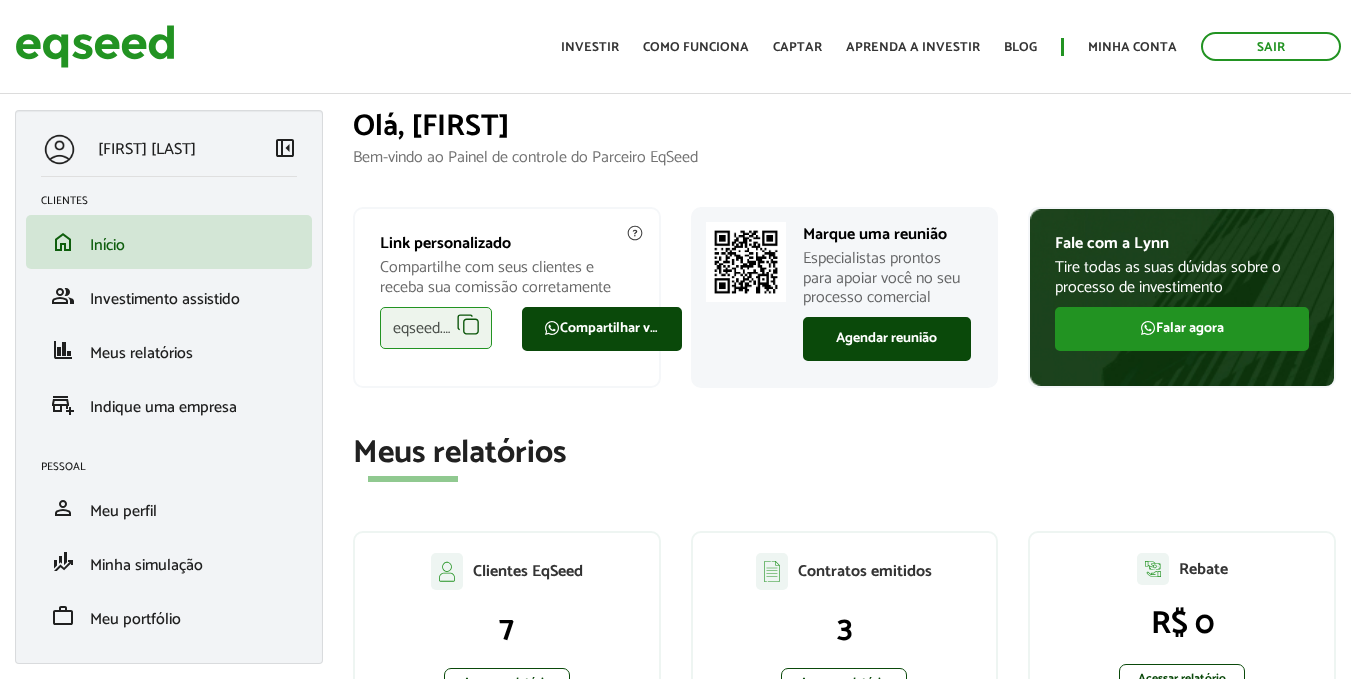 scroll, scrollTop: 0, scrollLeft: 0, axis: both 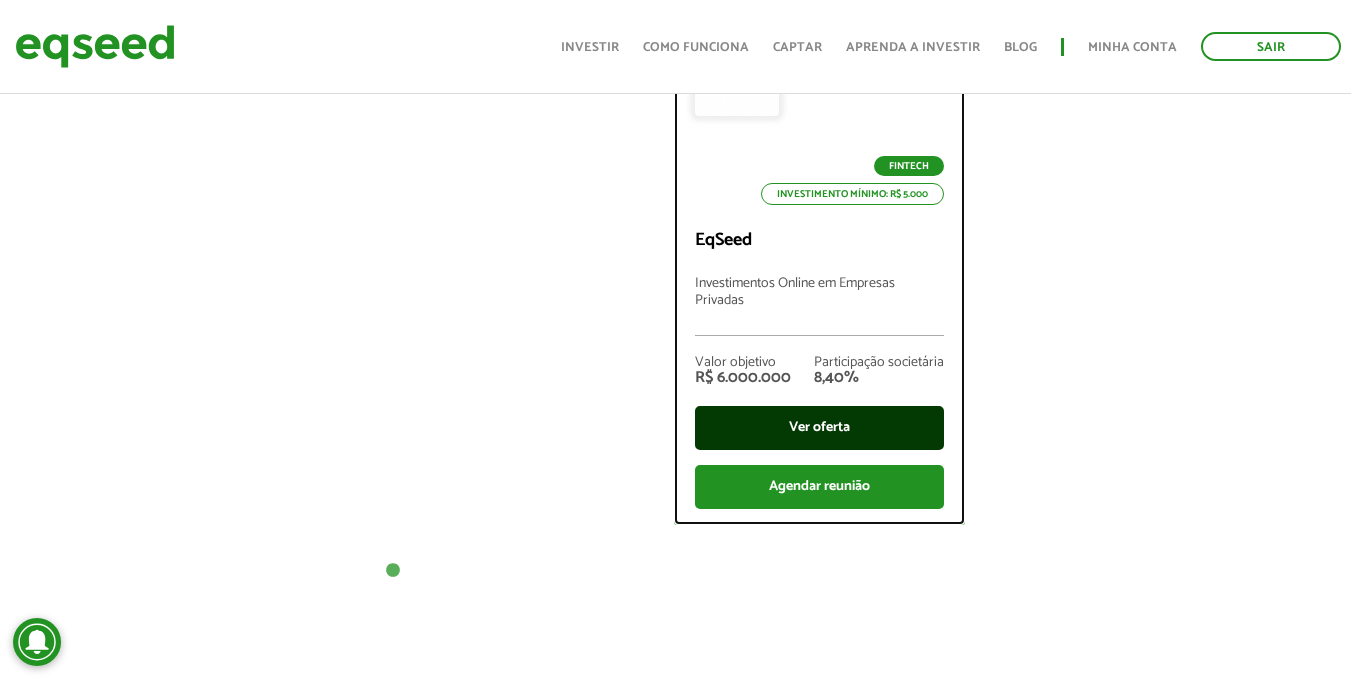 click on "Ver oferta" at bounding box center (819, 428) 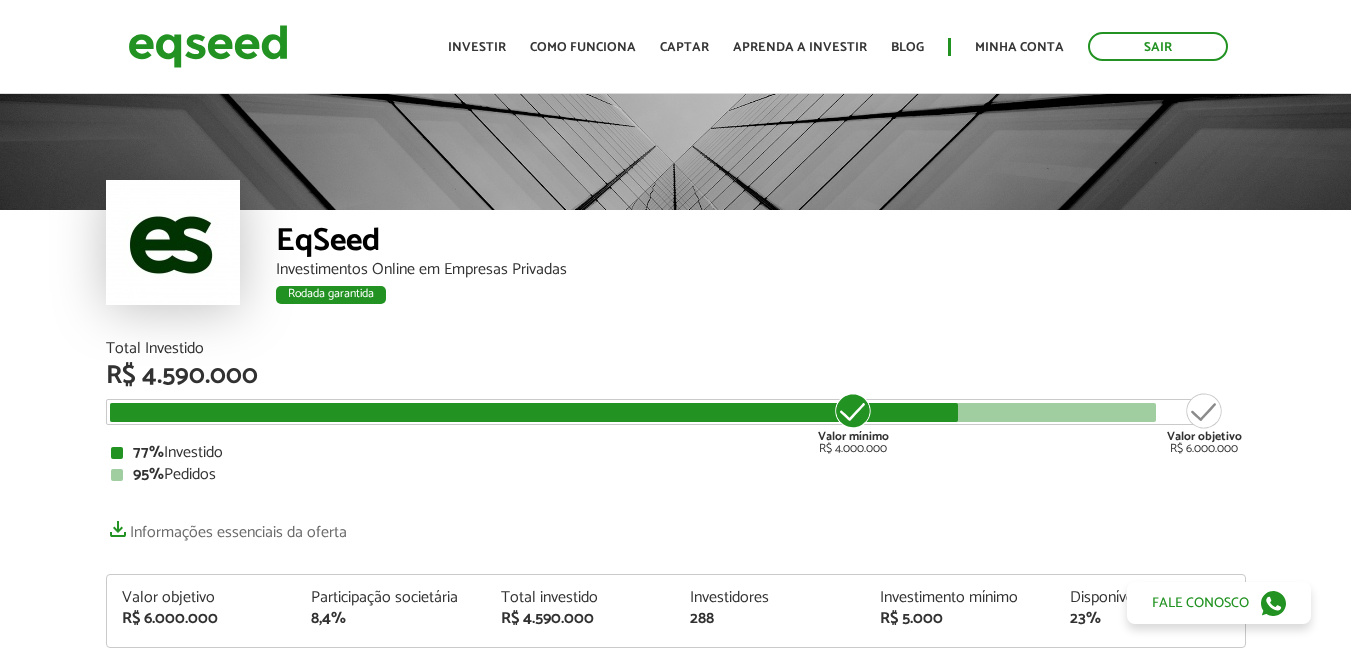 scroll, scrollTop: 0, scrollLeft: 0, axis: both 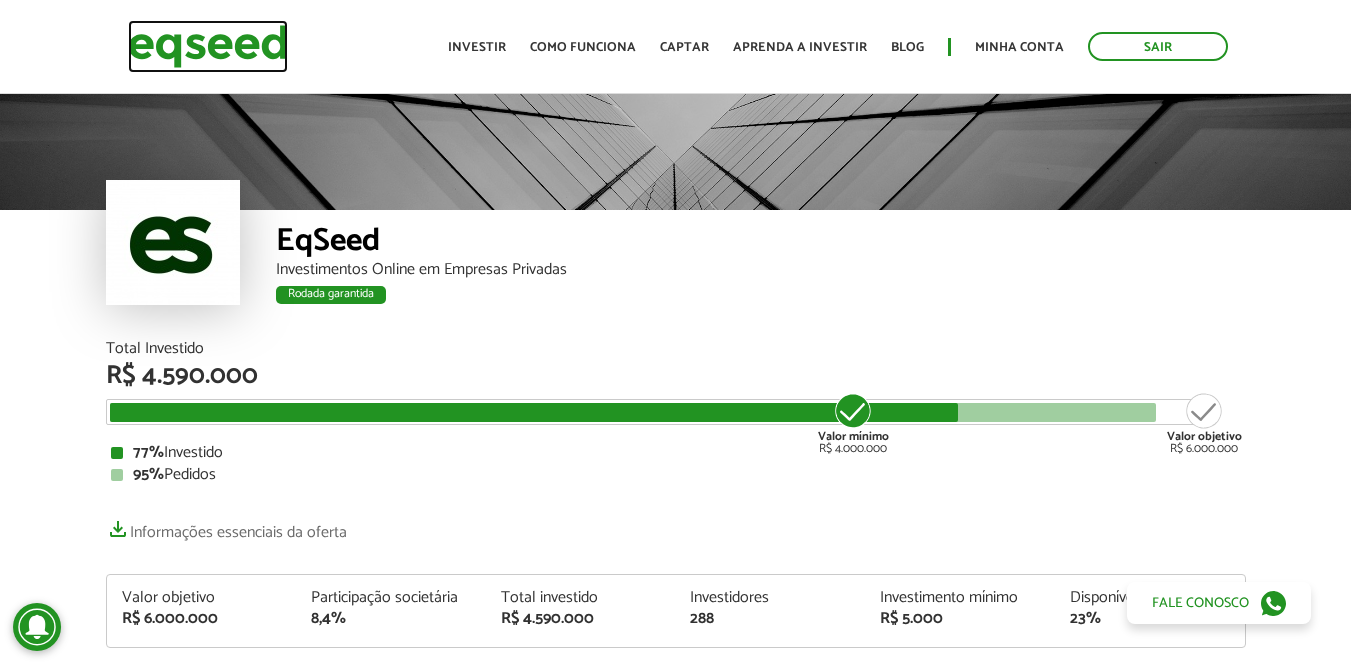 click at bounding box center [208, 46] 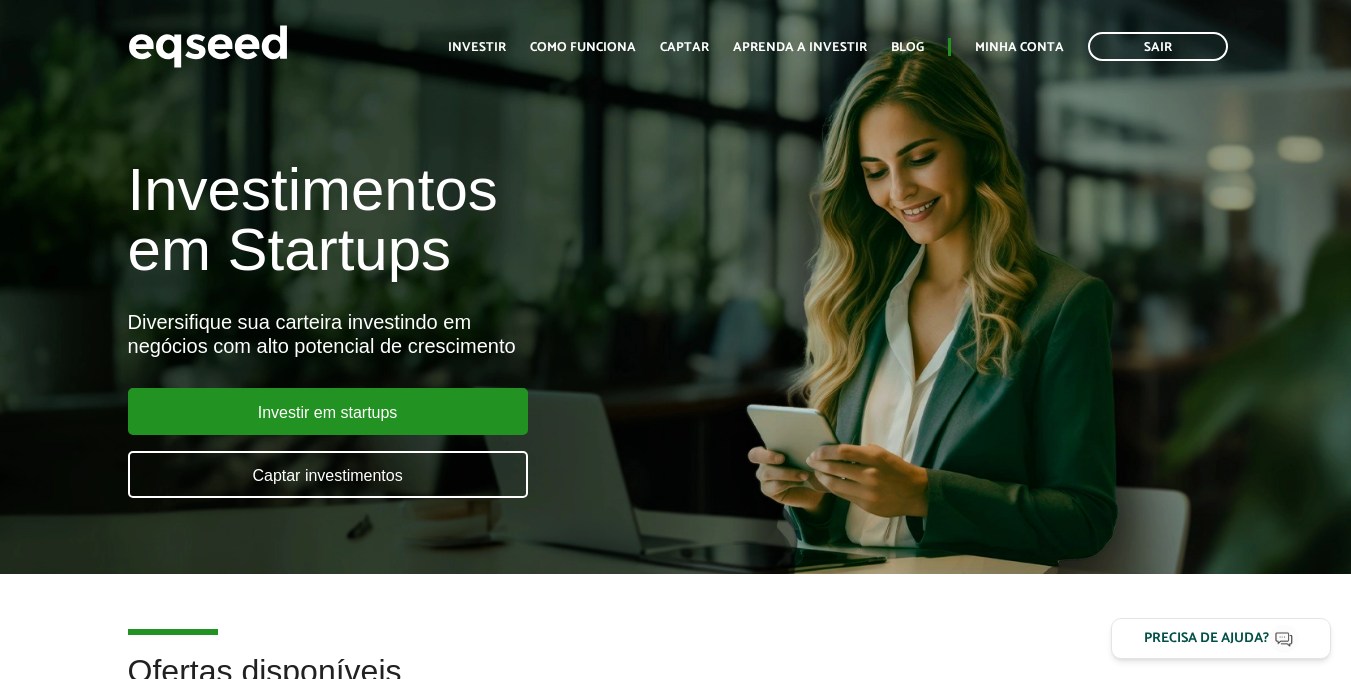 scroll, scrollTop: 0, scrollLeft: 0, axis: both 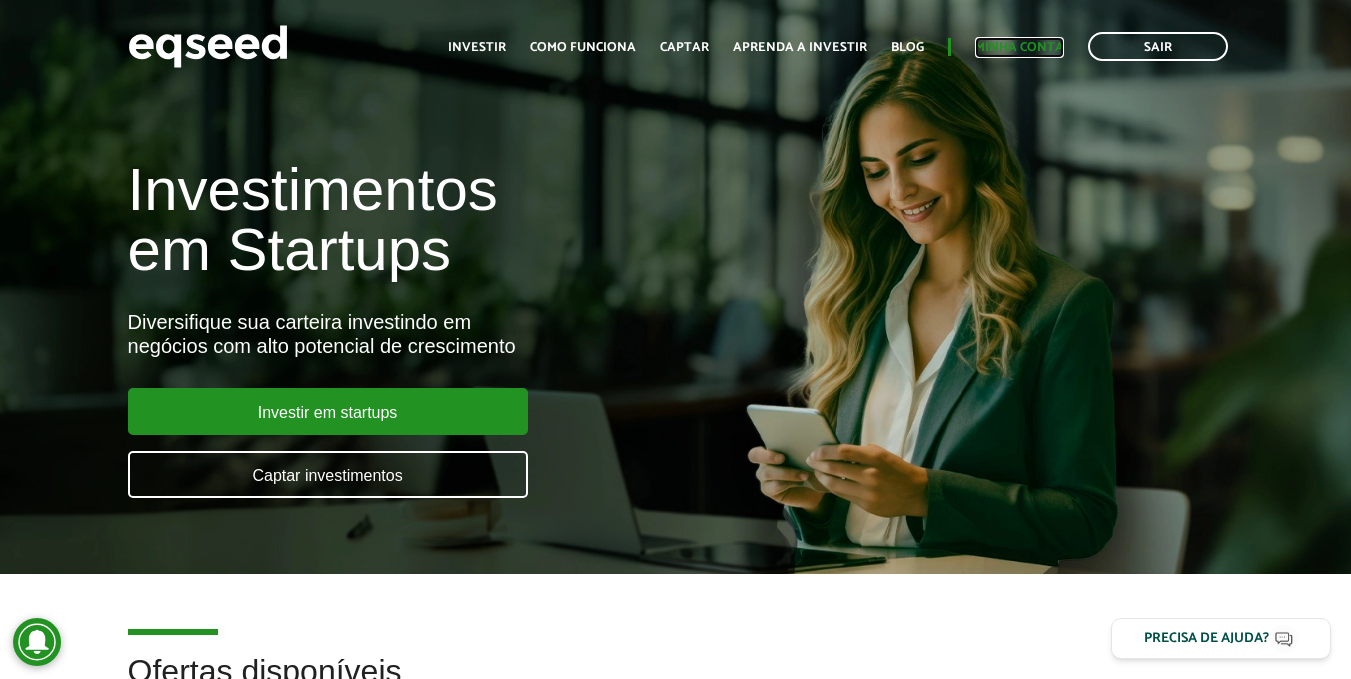 click on "Minha conta" at bounding box center [1019, 47] 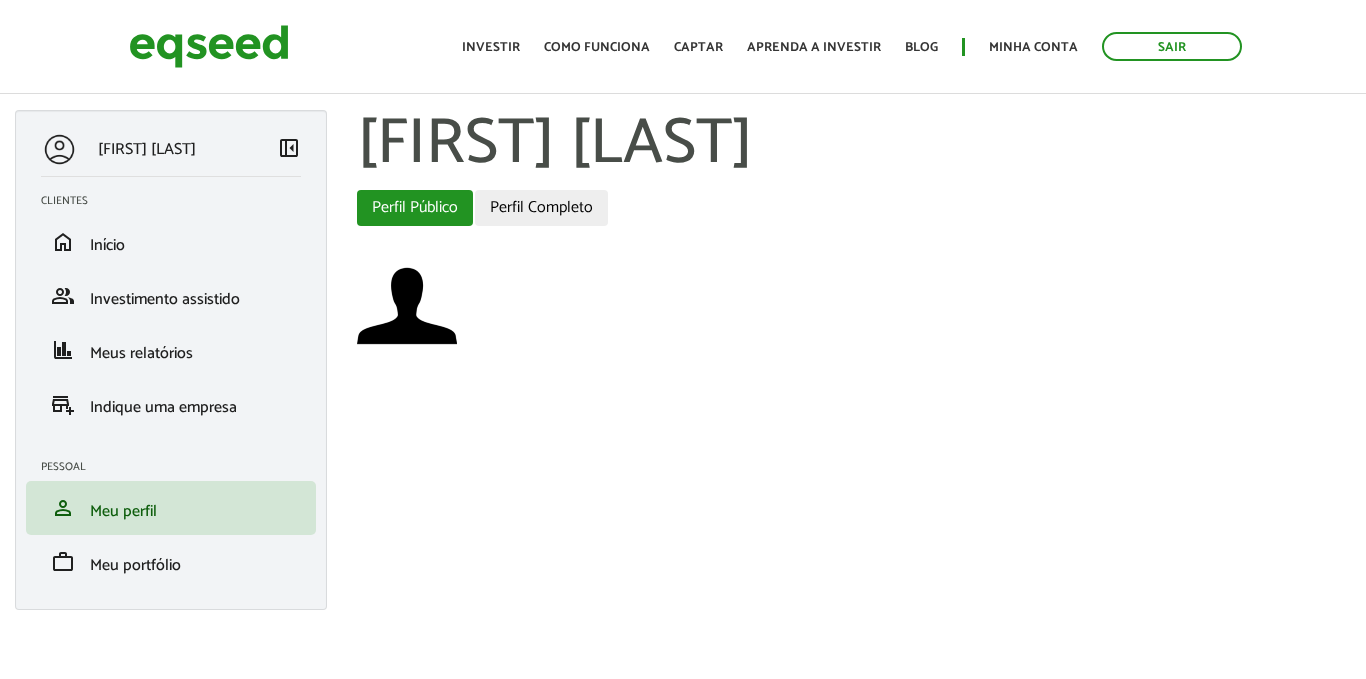 scroll, scrollTop: 0, scrollLeft: 0, axis: both 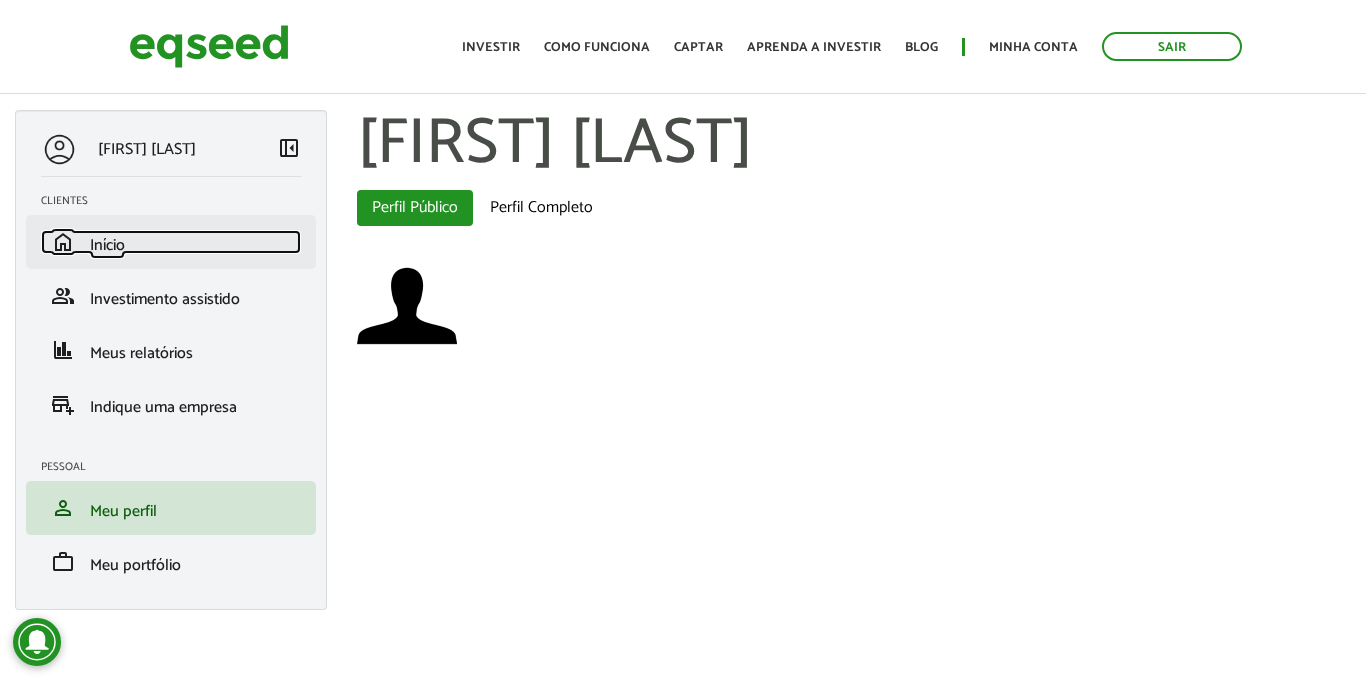 click on "home Início" at bounding box center (171, 242) 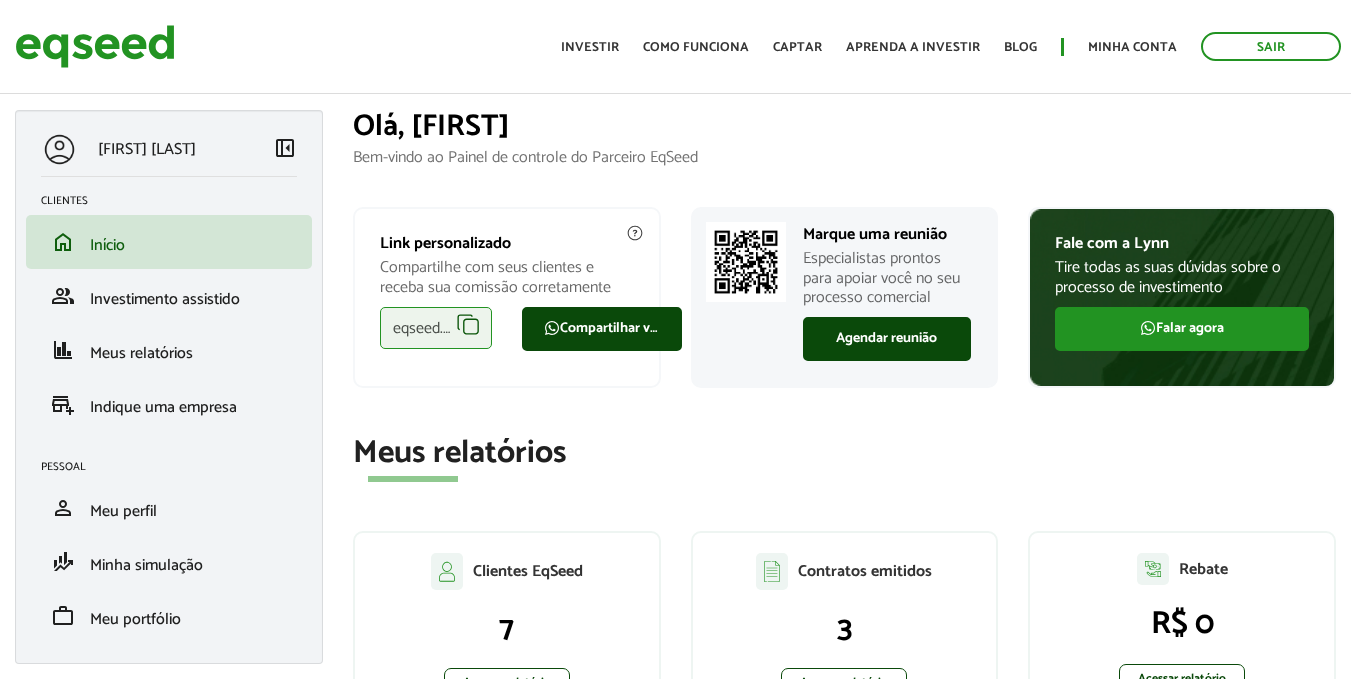 scroll, scrollTop: 0, scrollLeft: 0, axis: both 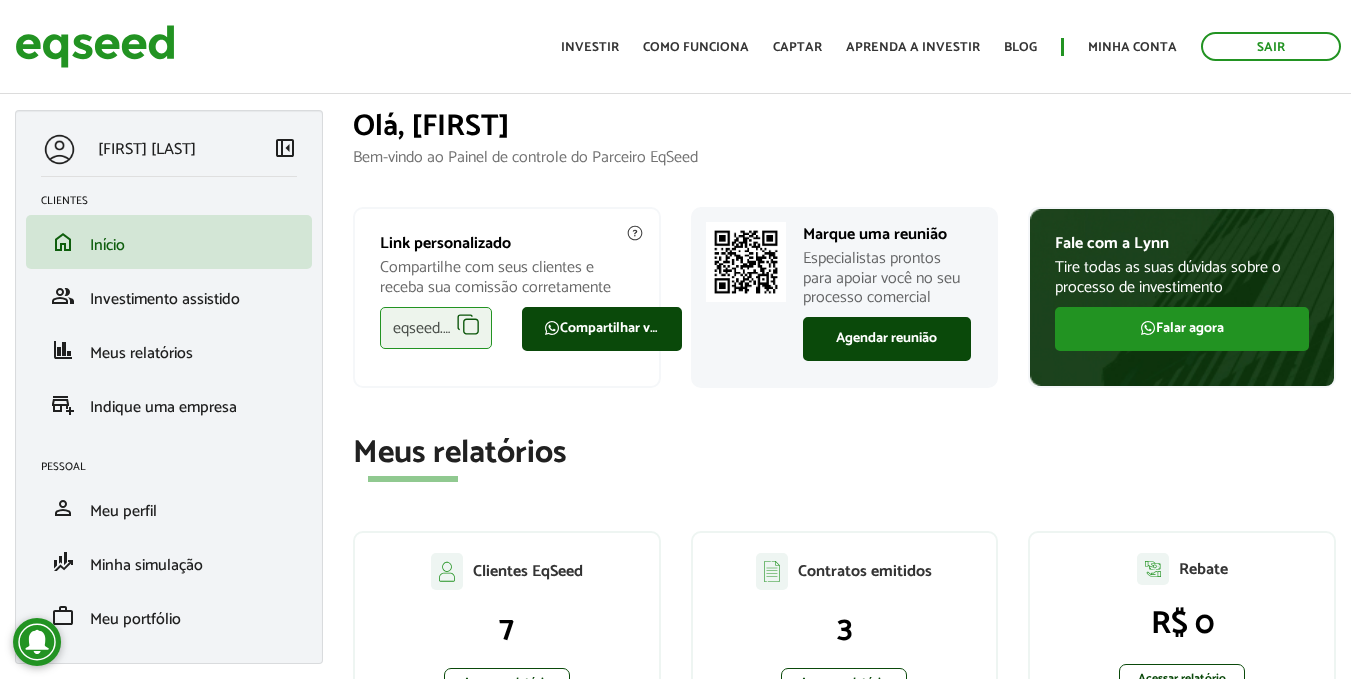 click on "eqseed.com/a/is/[USERNAME]" at bounding box center (436, 328) 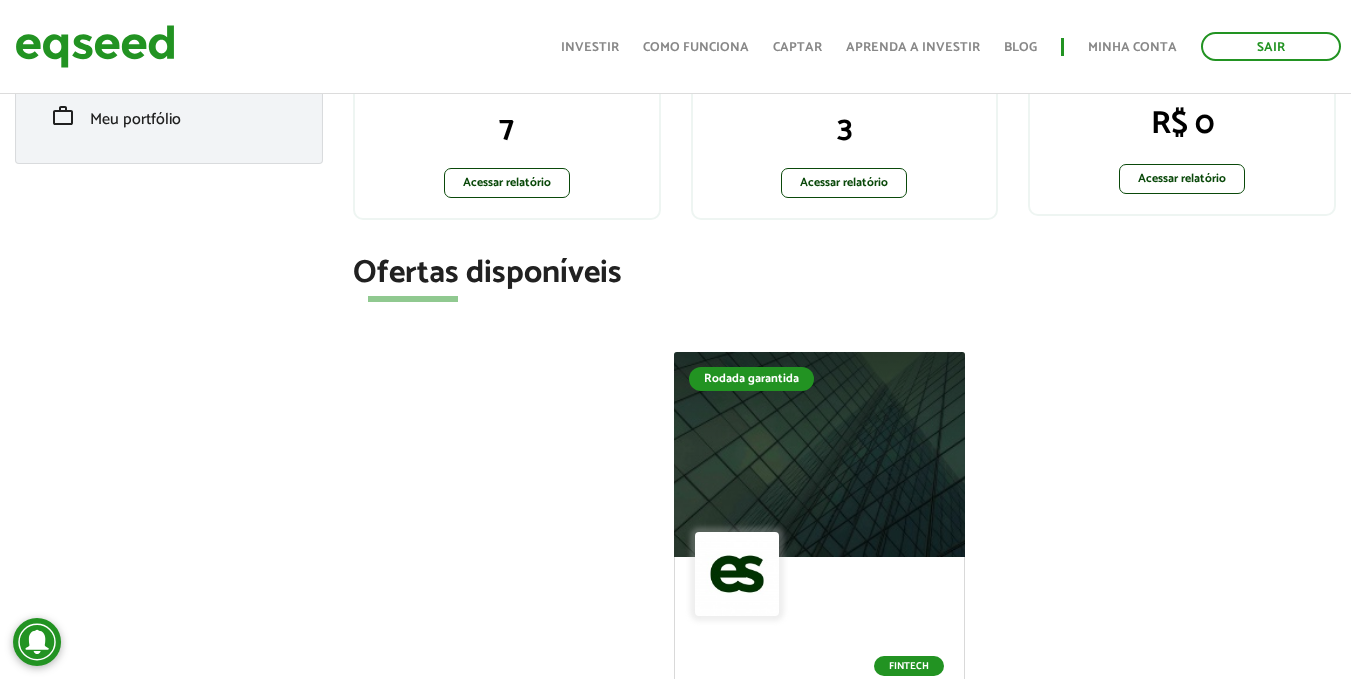 scroll, scrollTop: 800, scrollLeft: 0, axis: vertical 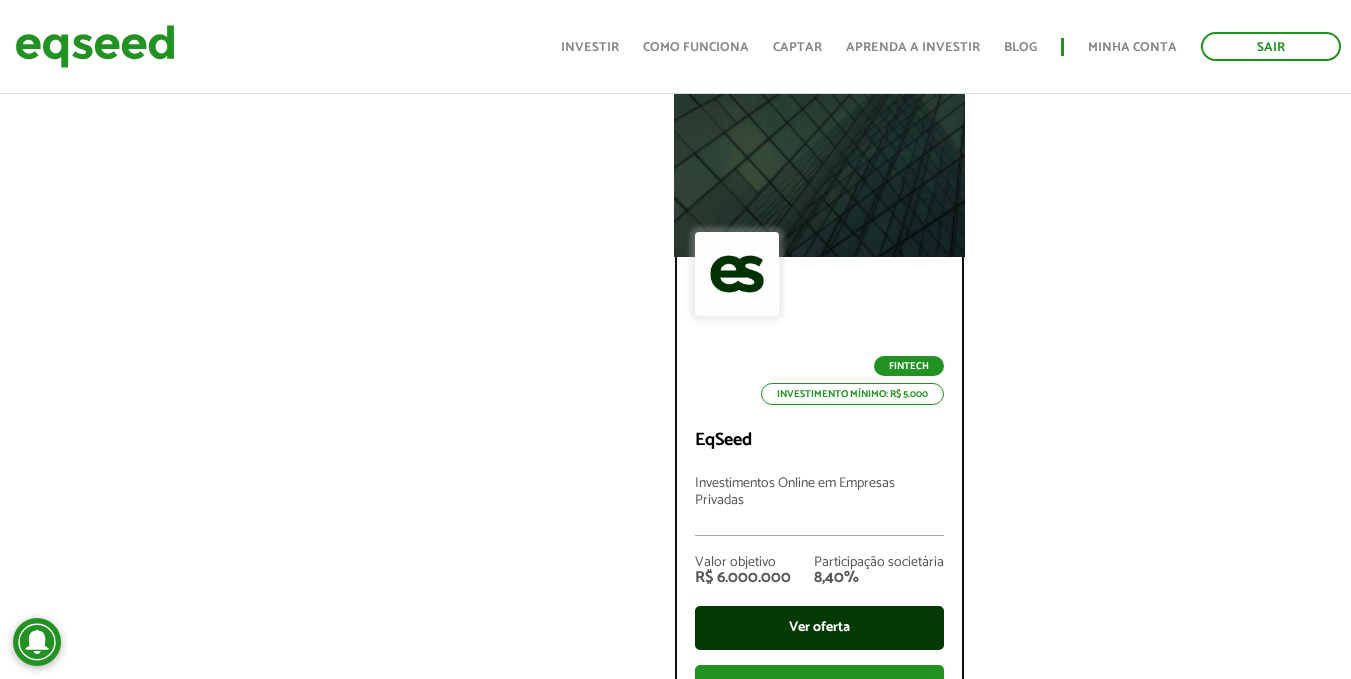 click on "Ver oferta" at bounding box center [819, 628] 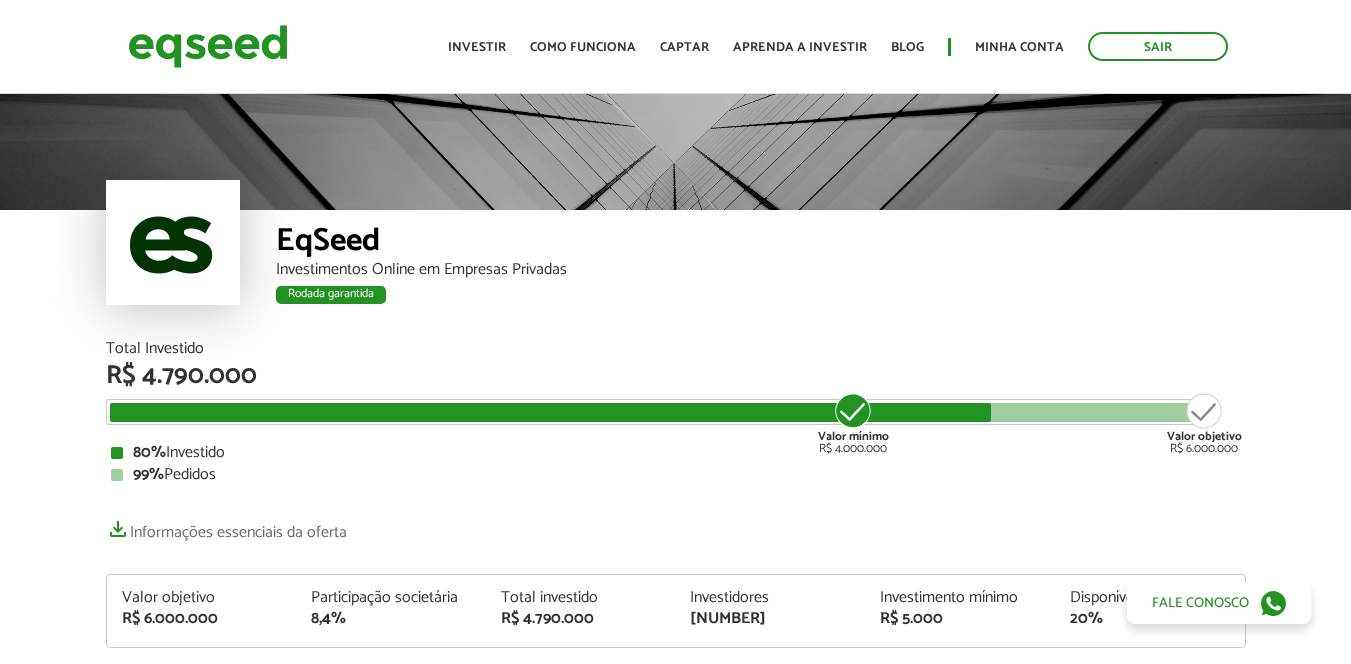 scroll, scrollTop: 0, scrollLeft: 0, axis: both 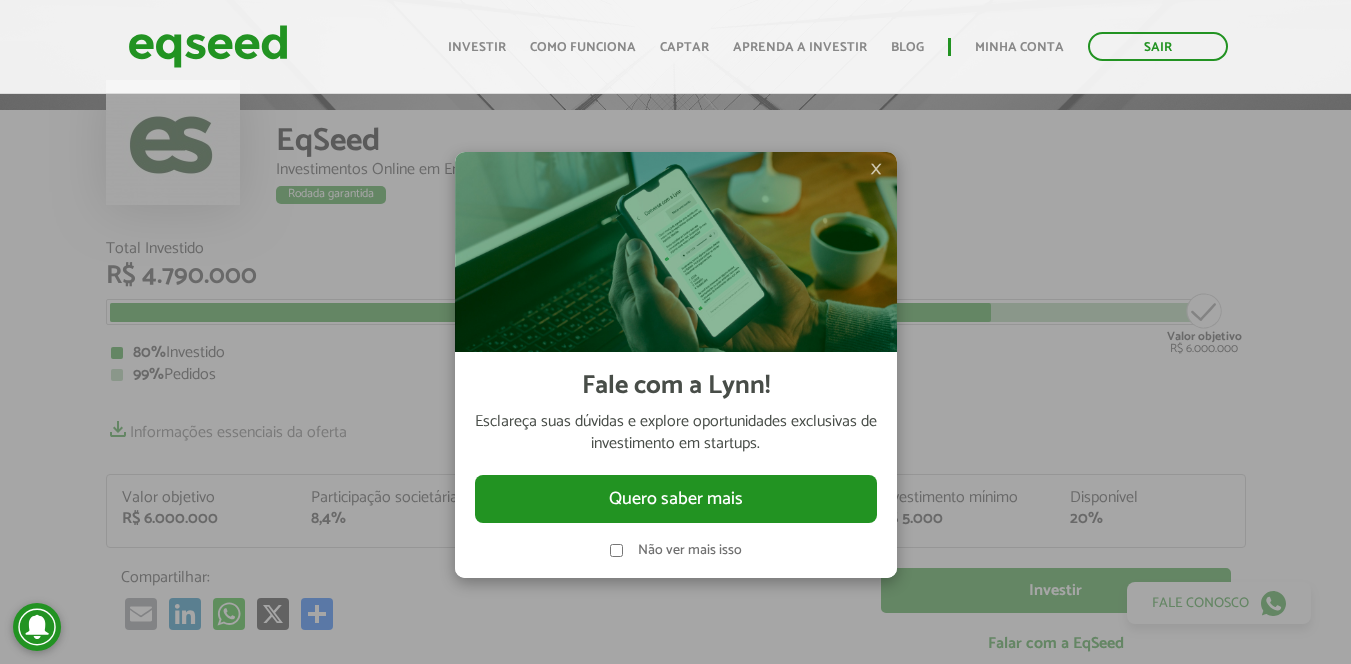 click on "×" at bounding box center (876, 169) 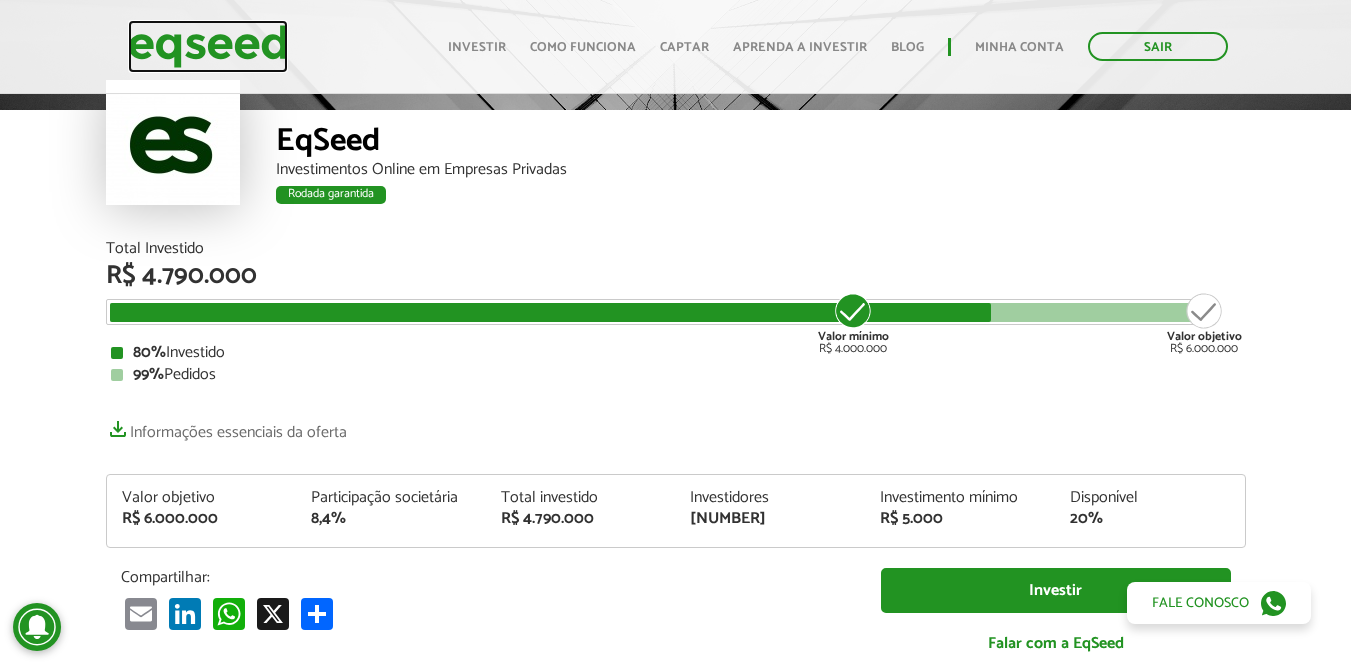 click at bounding box center (208, 46) 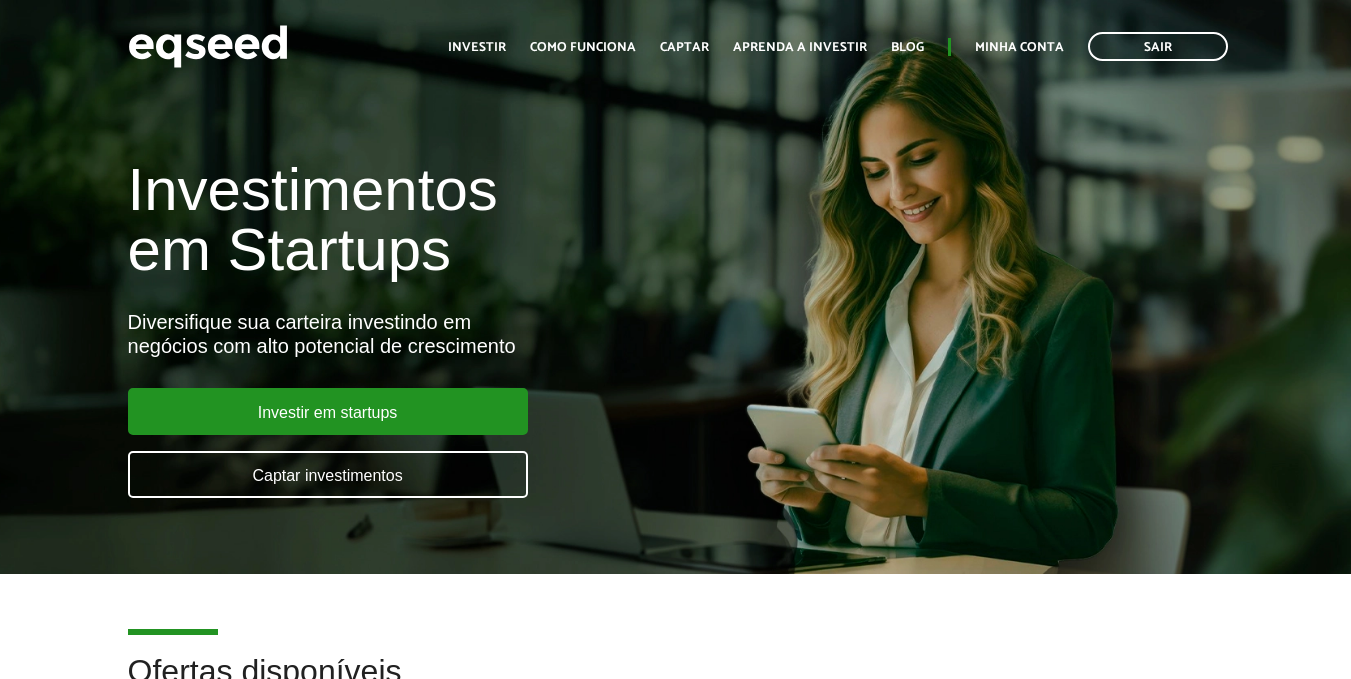 scroll, scrollTop: 0, scrollLeft: 0, axis: both 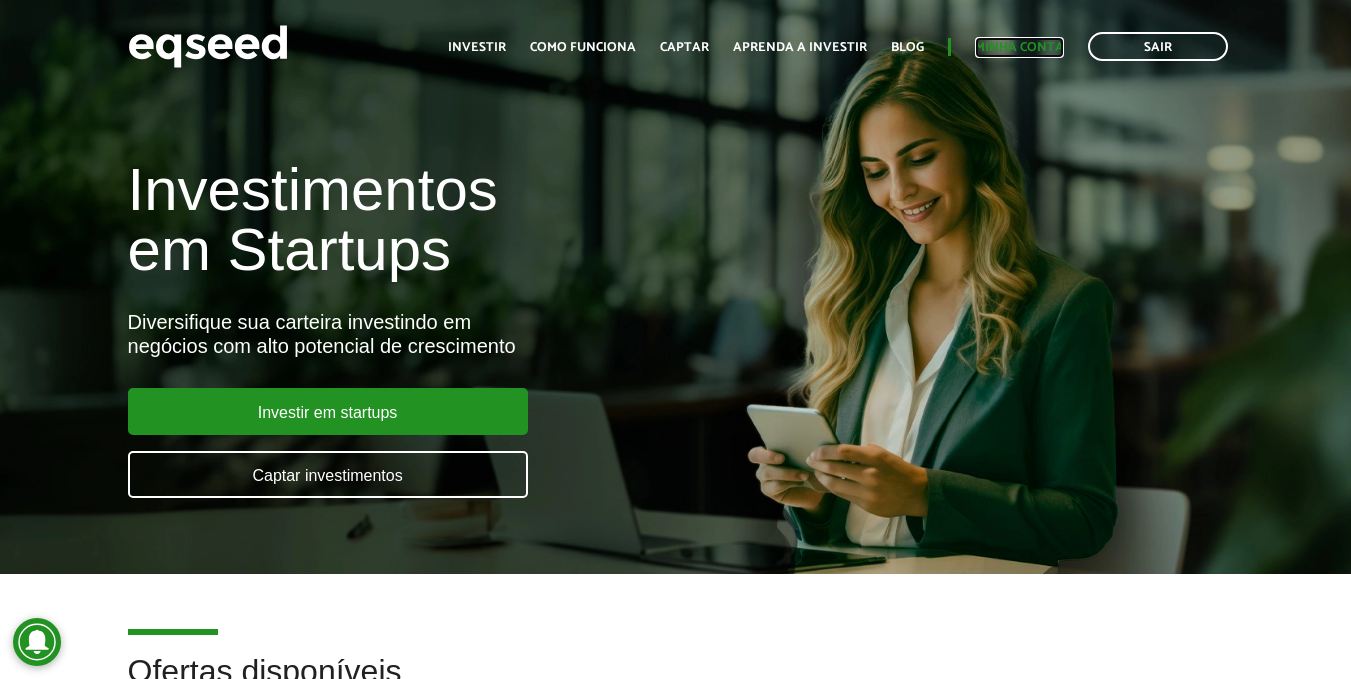 click on "Minha conta" at bounding box center [1019, 47] 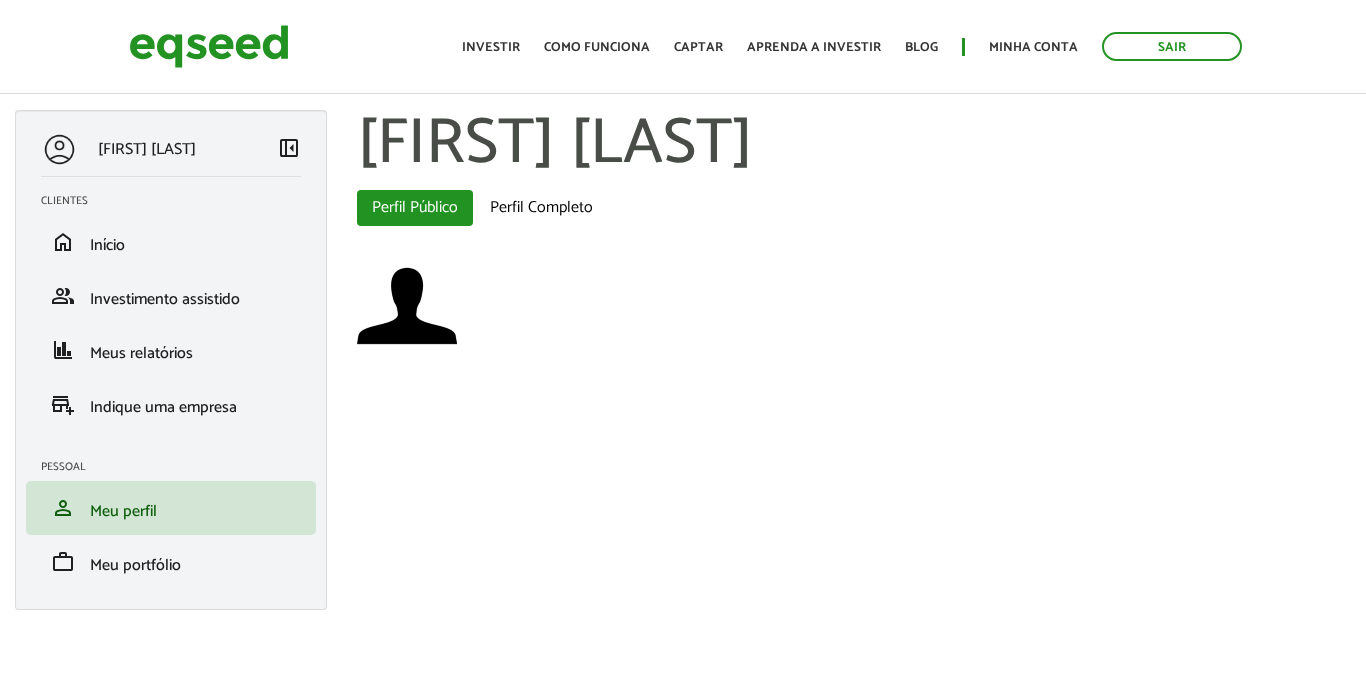 scroll, scrollTop: 0, scrollLeft: 0, axis: both 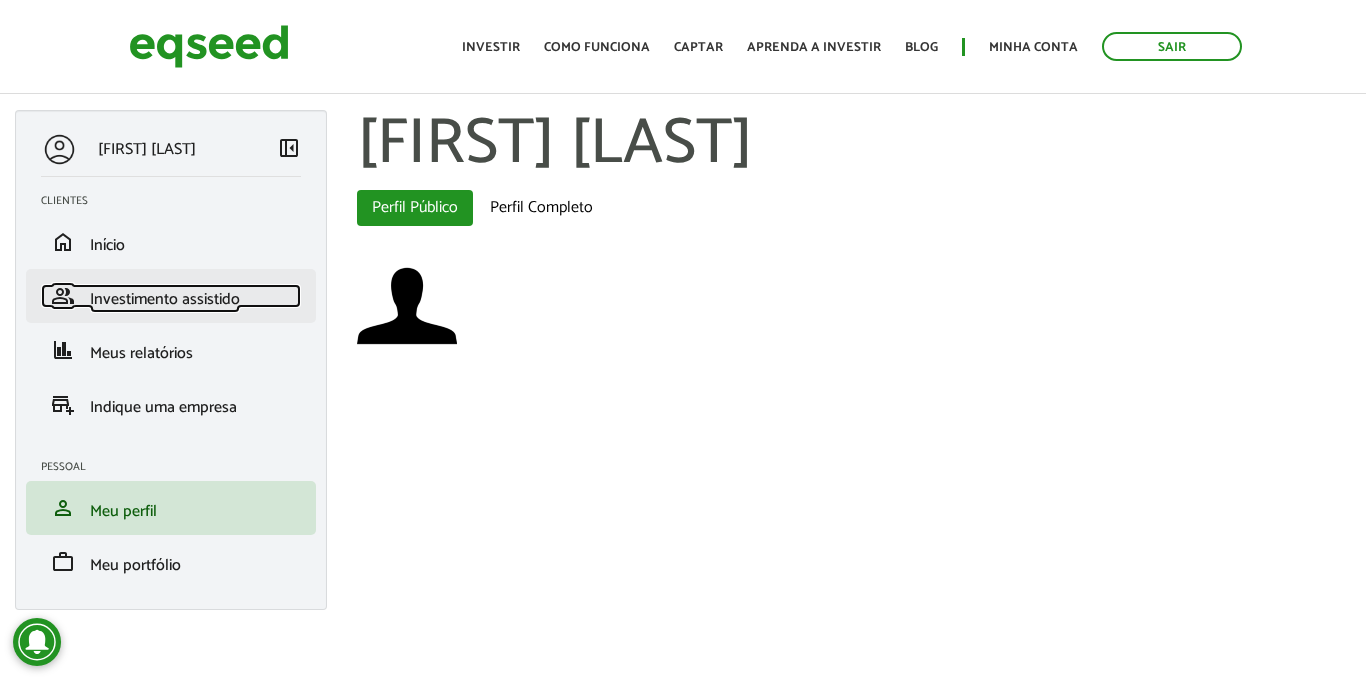 click on "Investimento assistido" at bounding box center (165, 299) 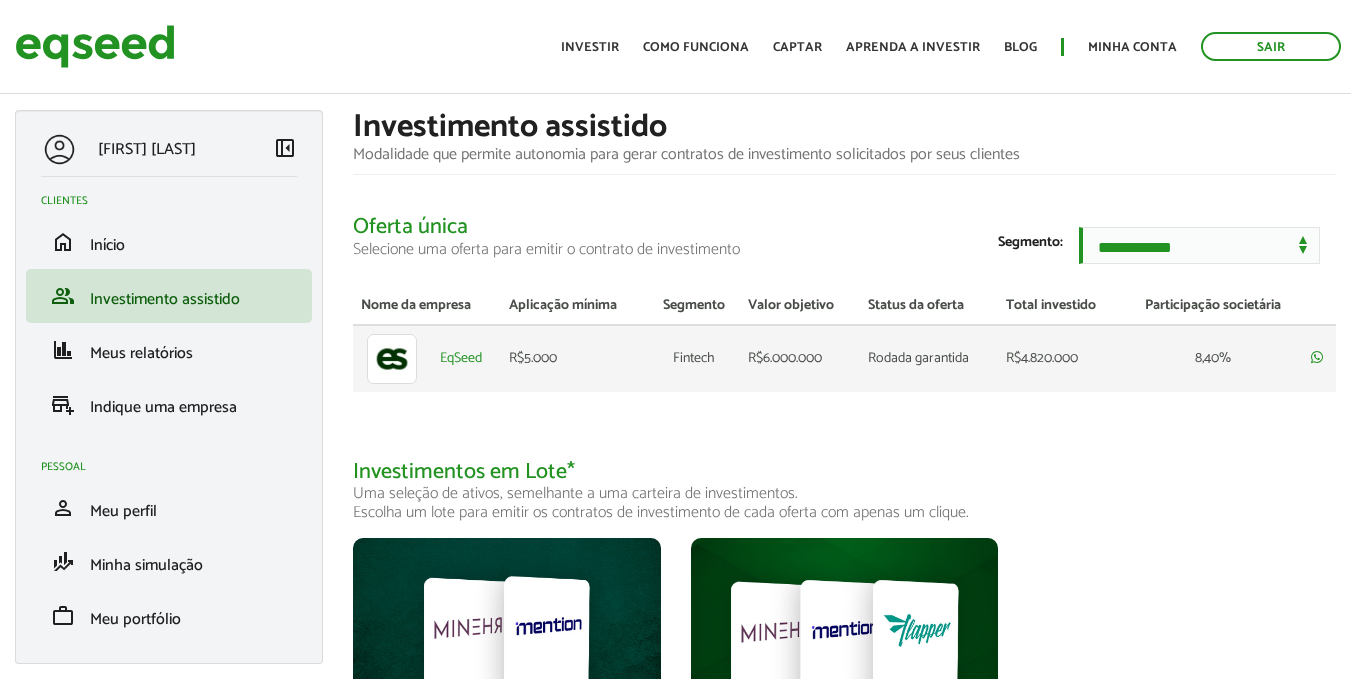 scroll, scrollTop: 0, scrollLeft: 0, axis: both 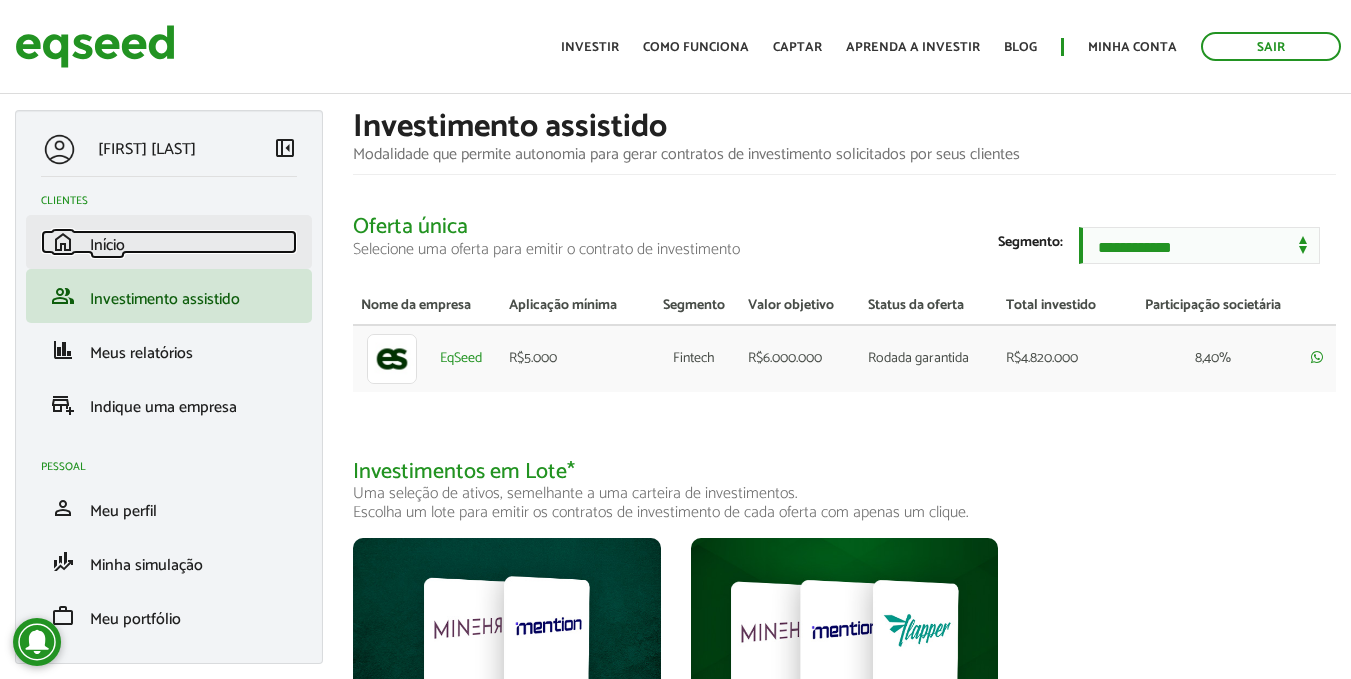 click on "Início" at bounding box center (107, 245) 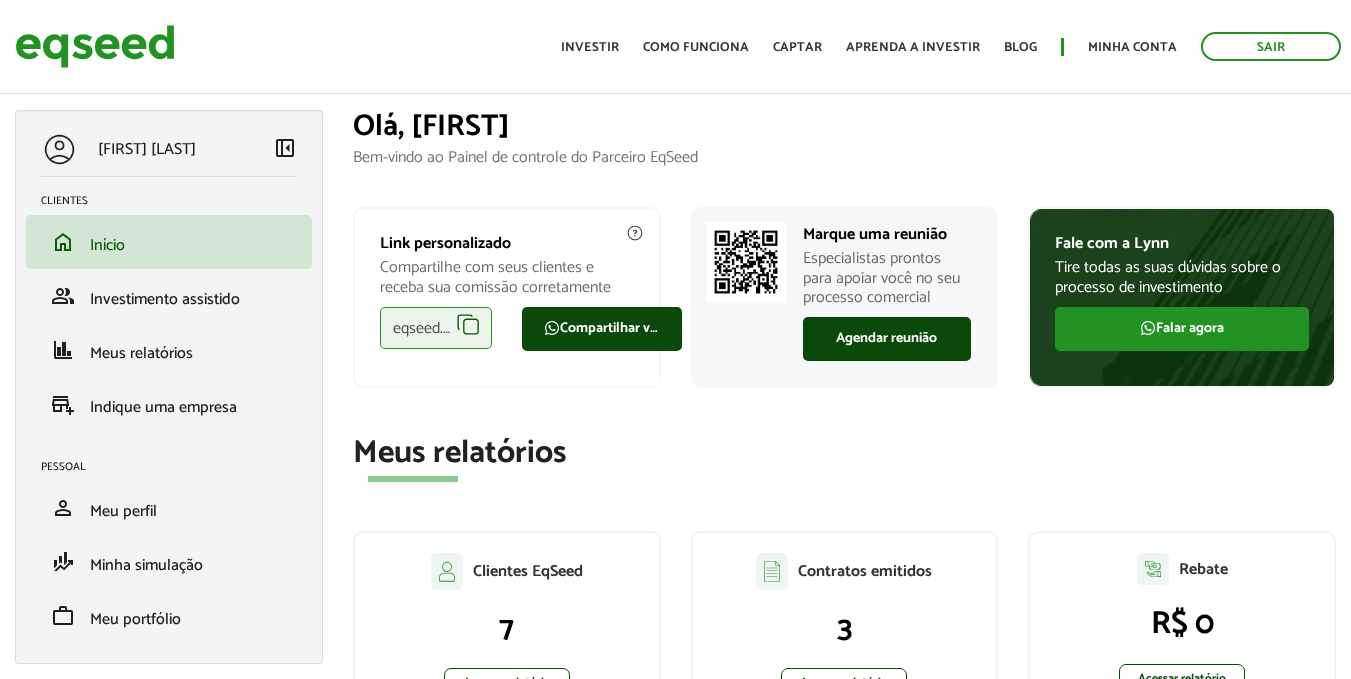 scroll, scrollTop: 0, scrollLeft: 0, axis: both 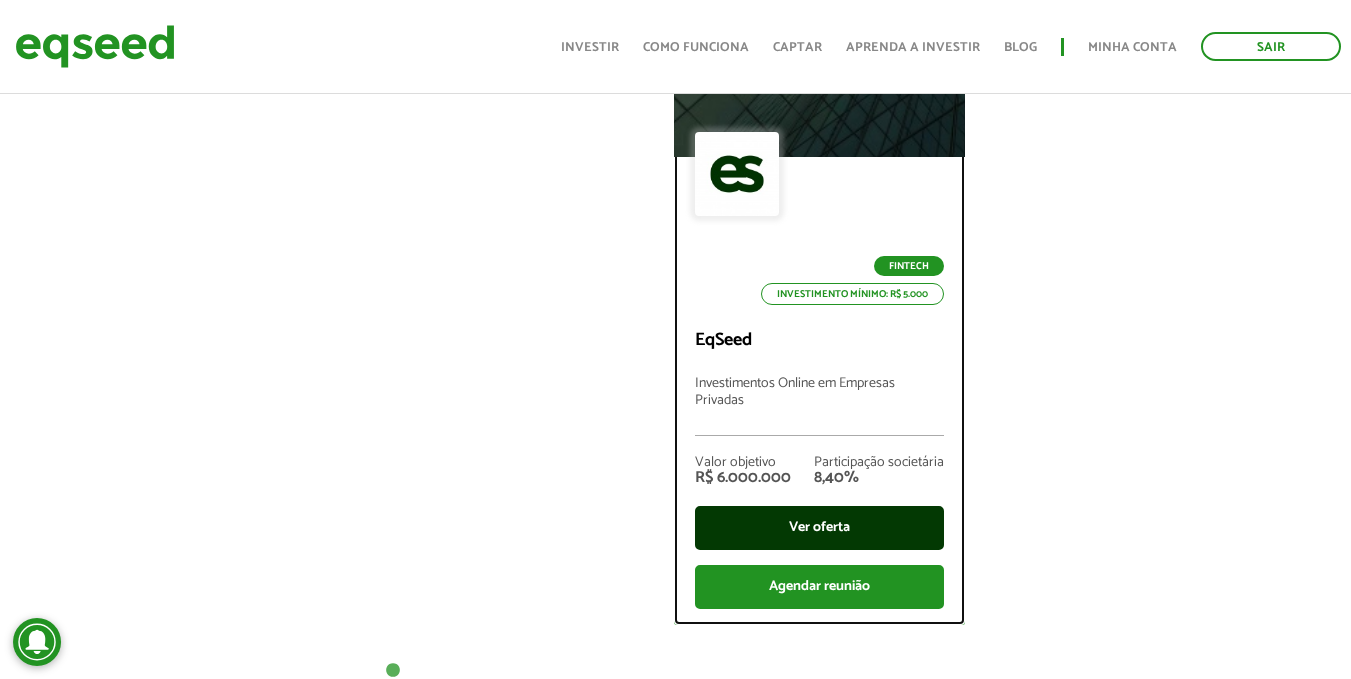 click on "Ver oferta" at bounding box center (819, 528) 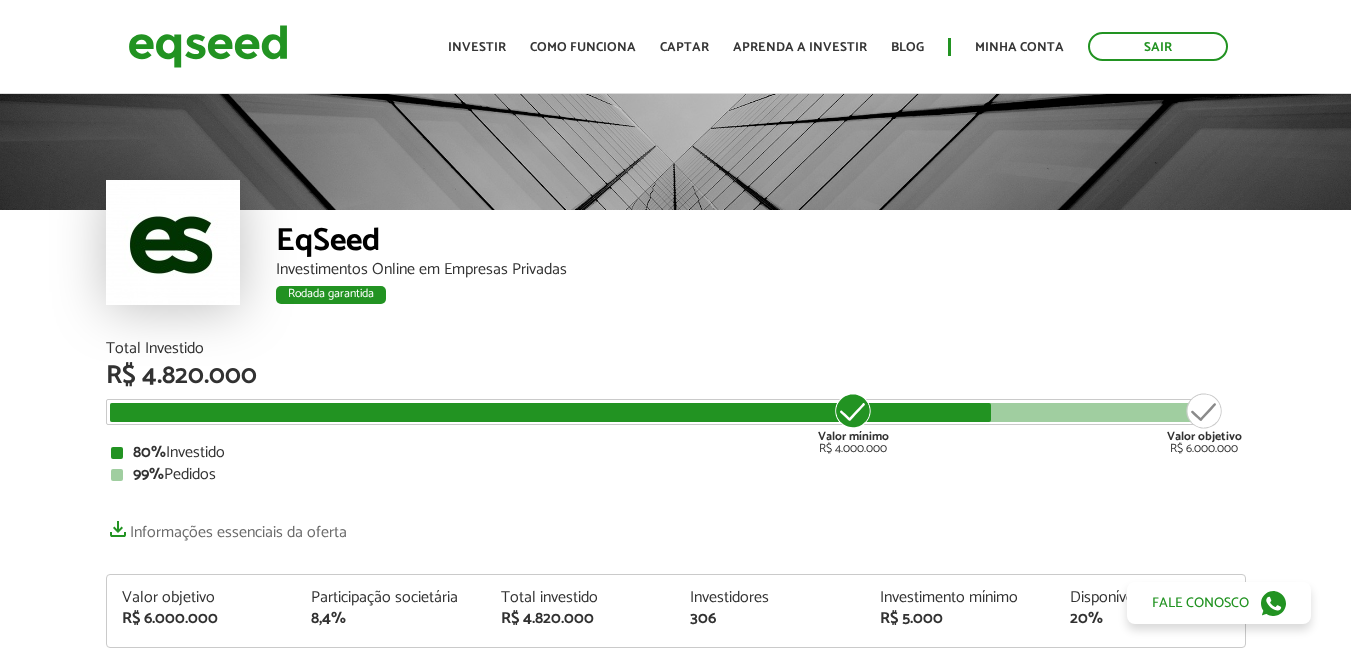 scroll, scrollTop: 0, scrollLeft: 0, axis: both 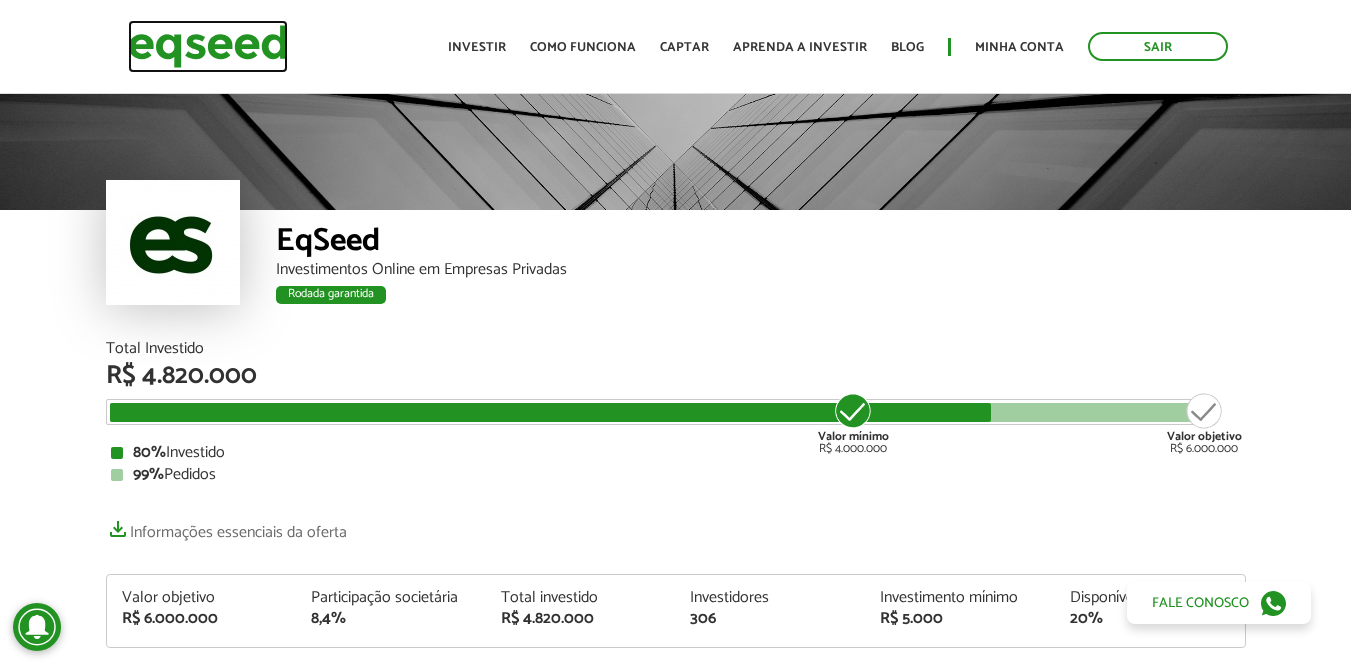 click at bounding box center (208, 46) 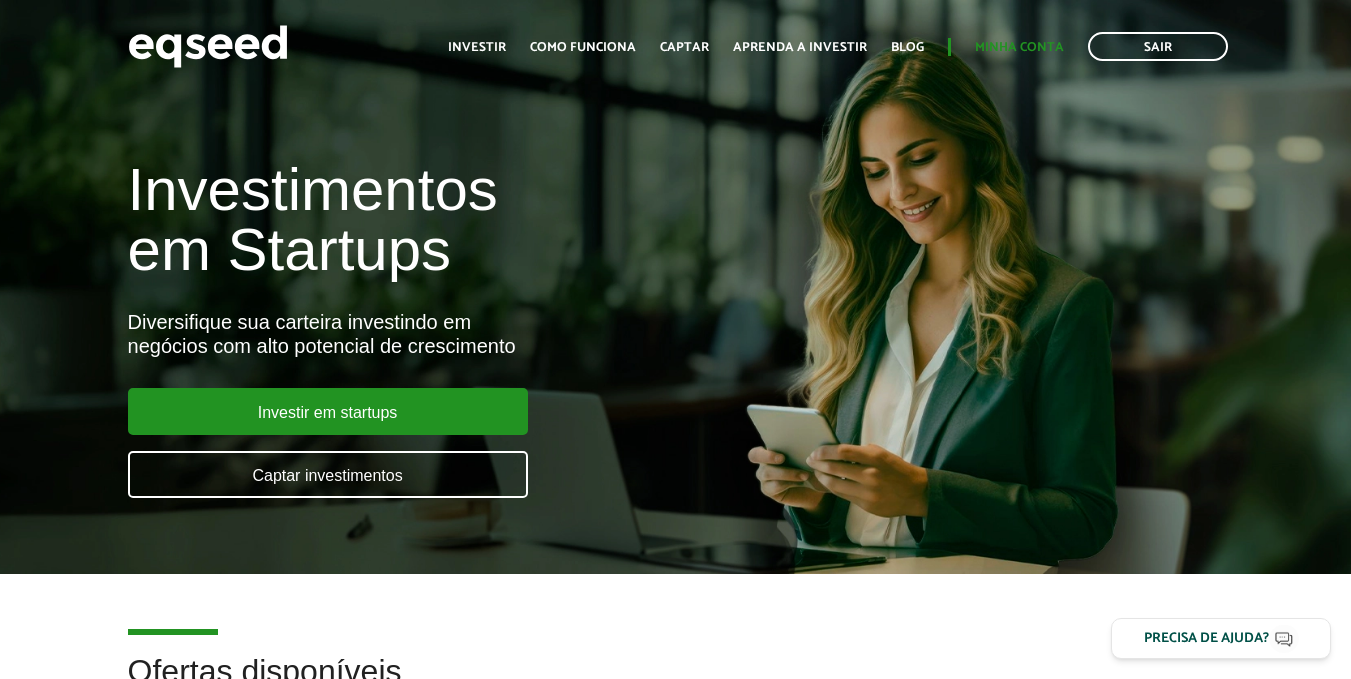 scroll, scrollTop: 0, scrollLeft: 0, axis: both 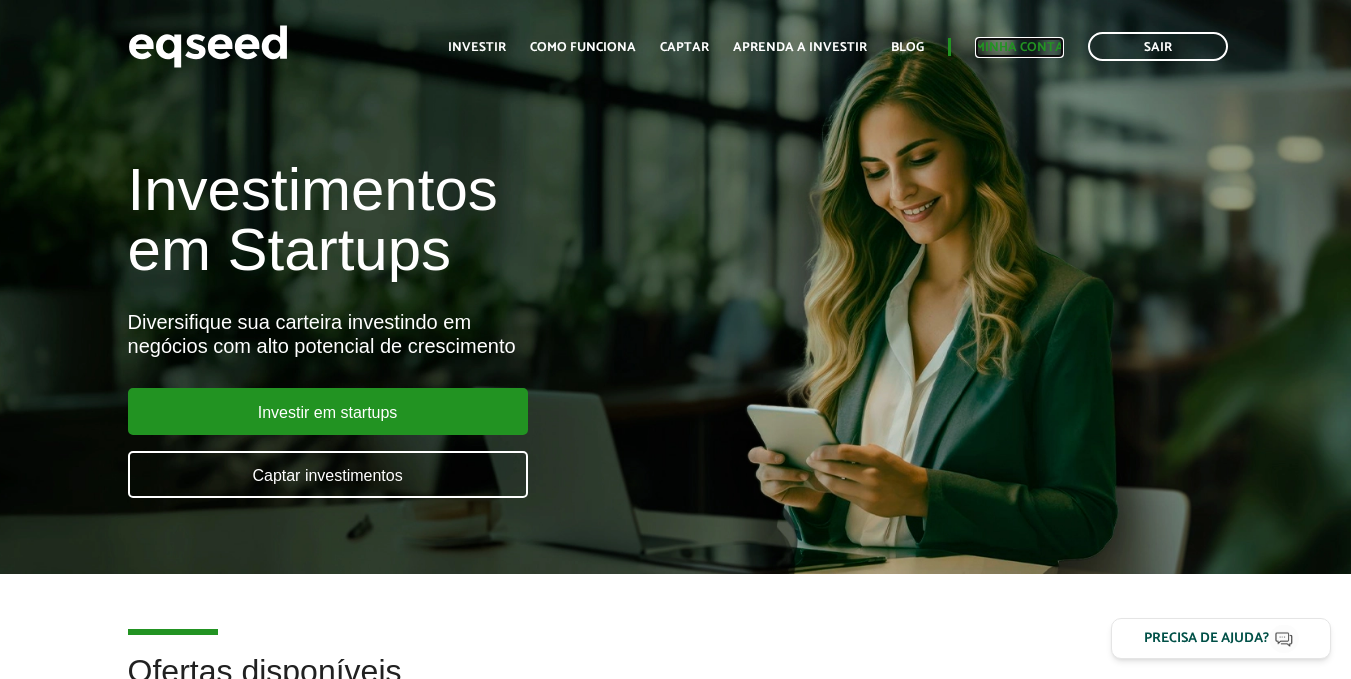 click on "Minha conta" at bounding box center (1019, 47) 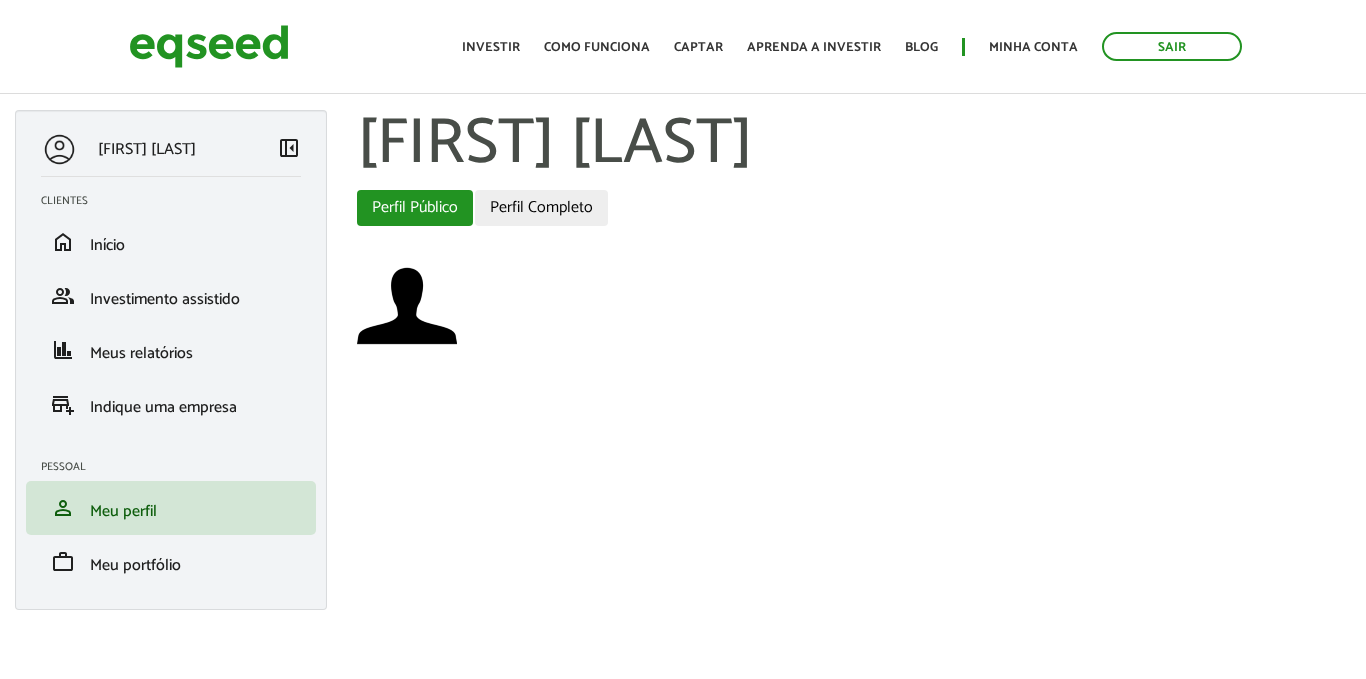 scroll, scrollTop: 0, scrollLeft: 0, axis: both 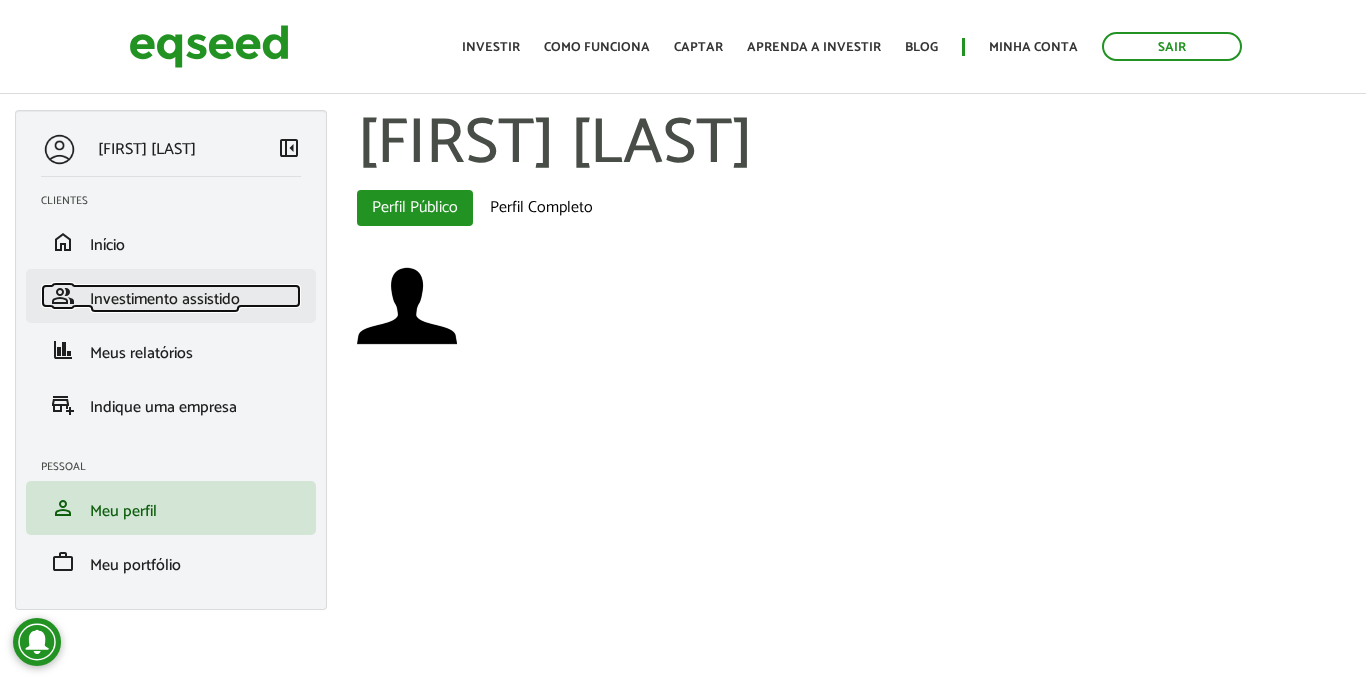 click on "Investimento assistido" at bounding box center (165, 299) 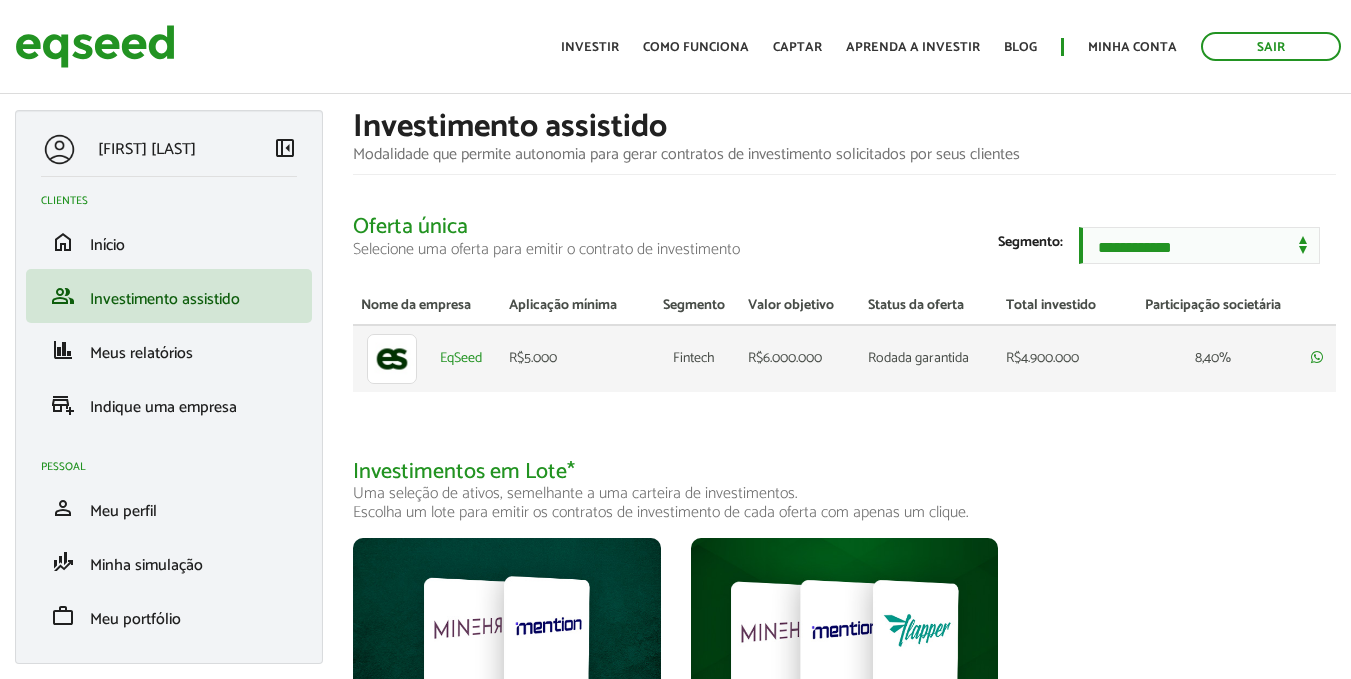scroll, scrollTop: 0, scrollLeft: 0, axis: both 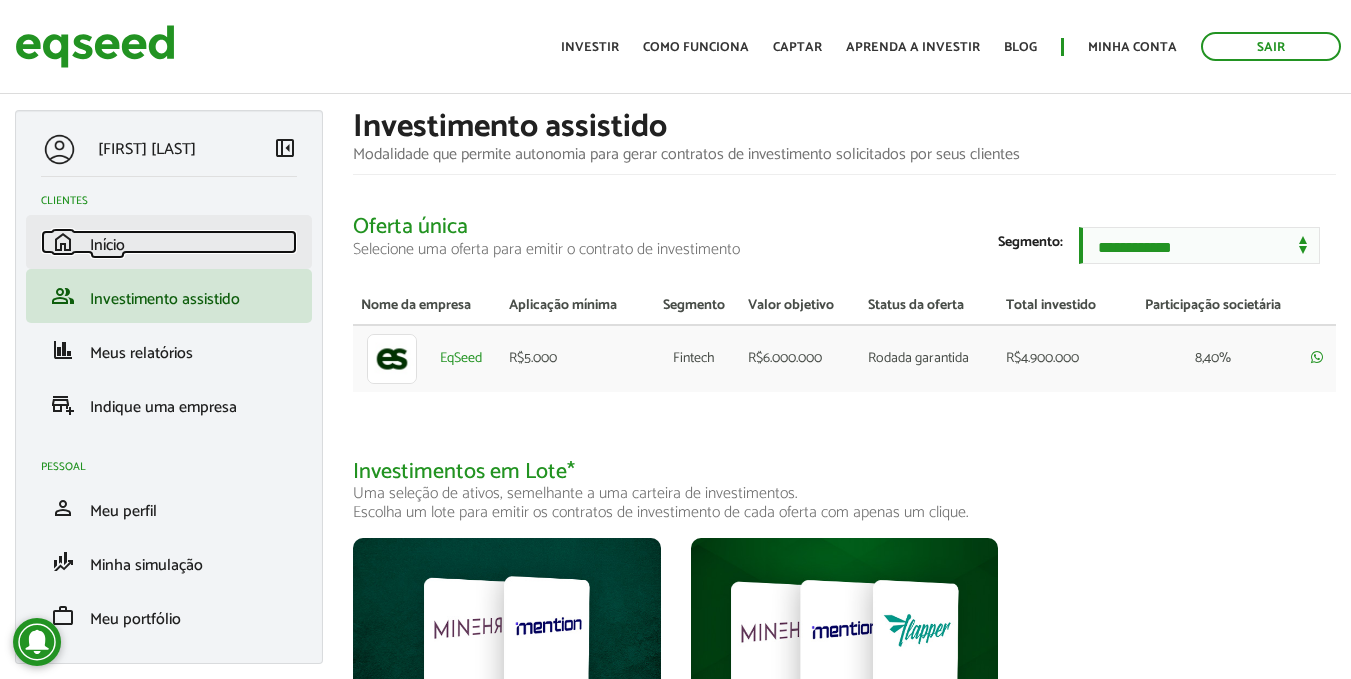 click on "home Início" at bounding box center (169, 242) 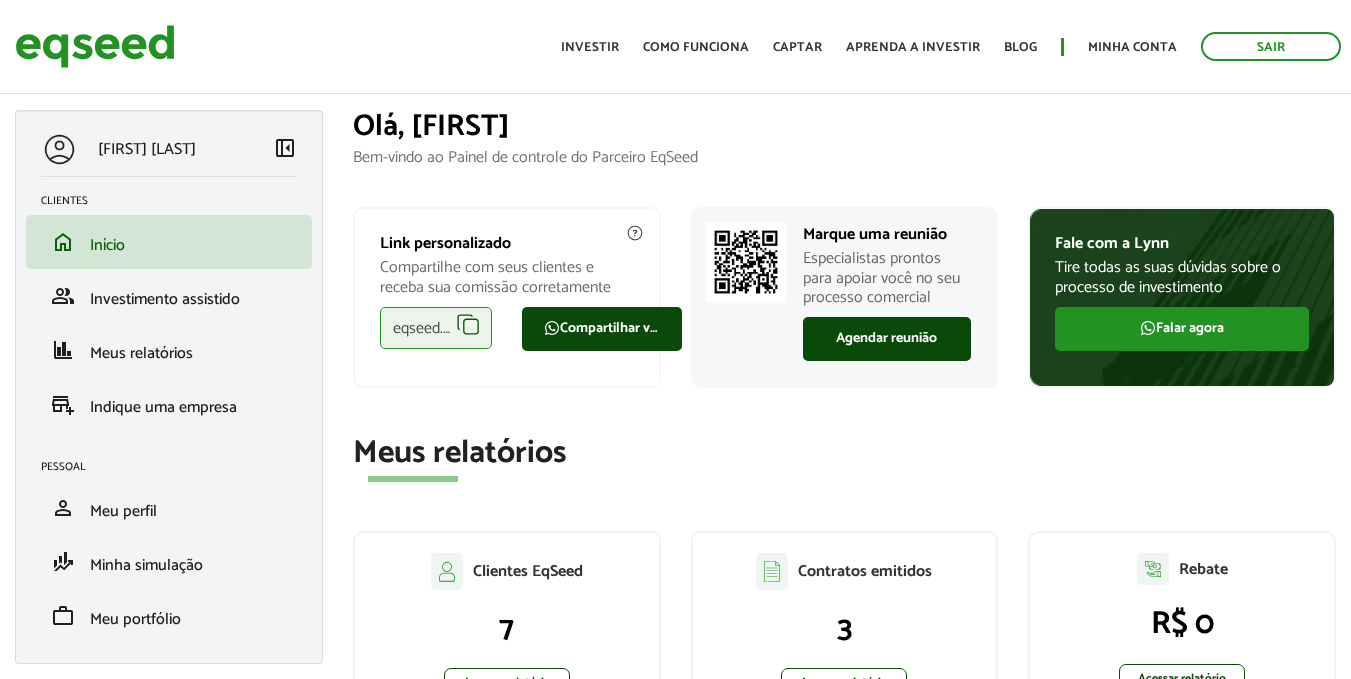scroll, scrollTop: 0, scrollLeft: 0, axis: both 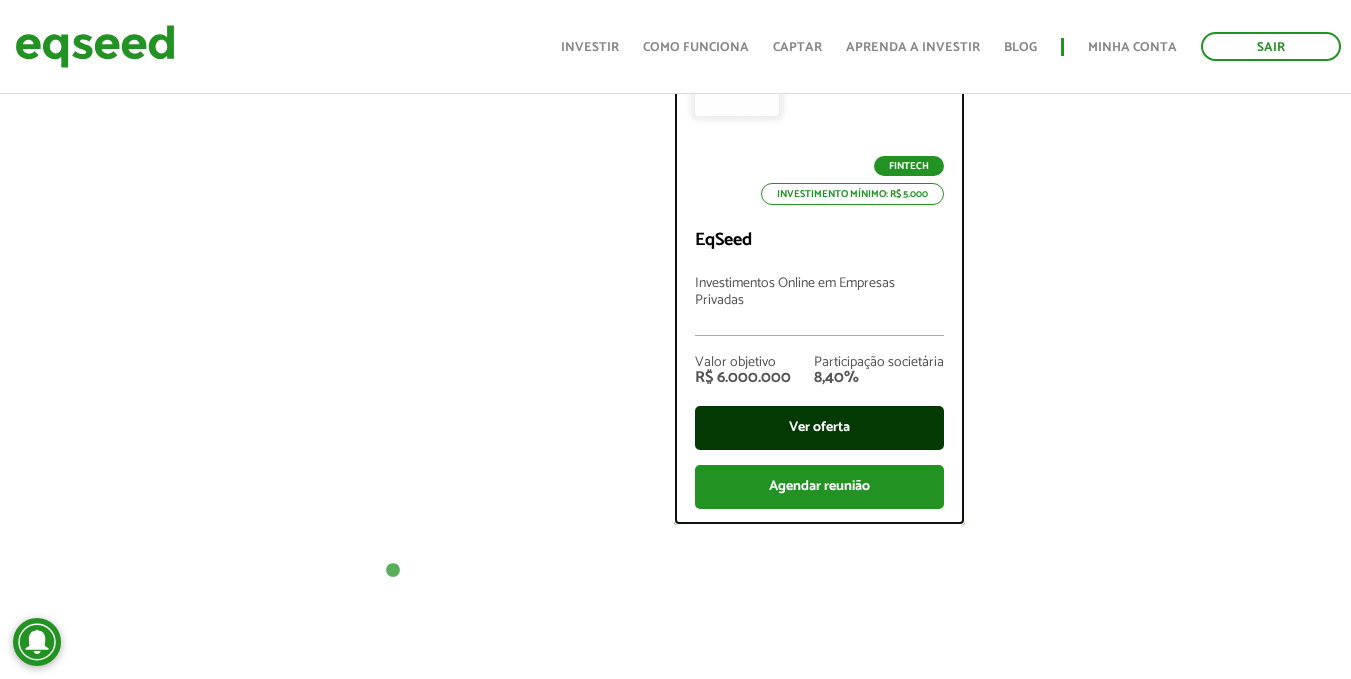 click on "Ver oferta" at bounding box center (819, 428) 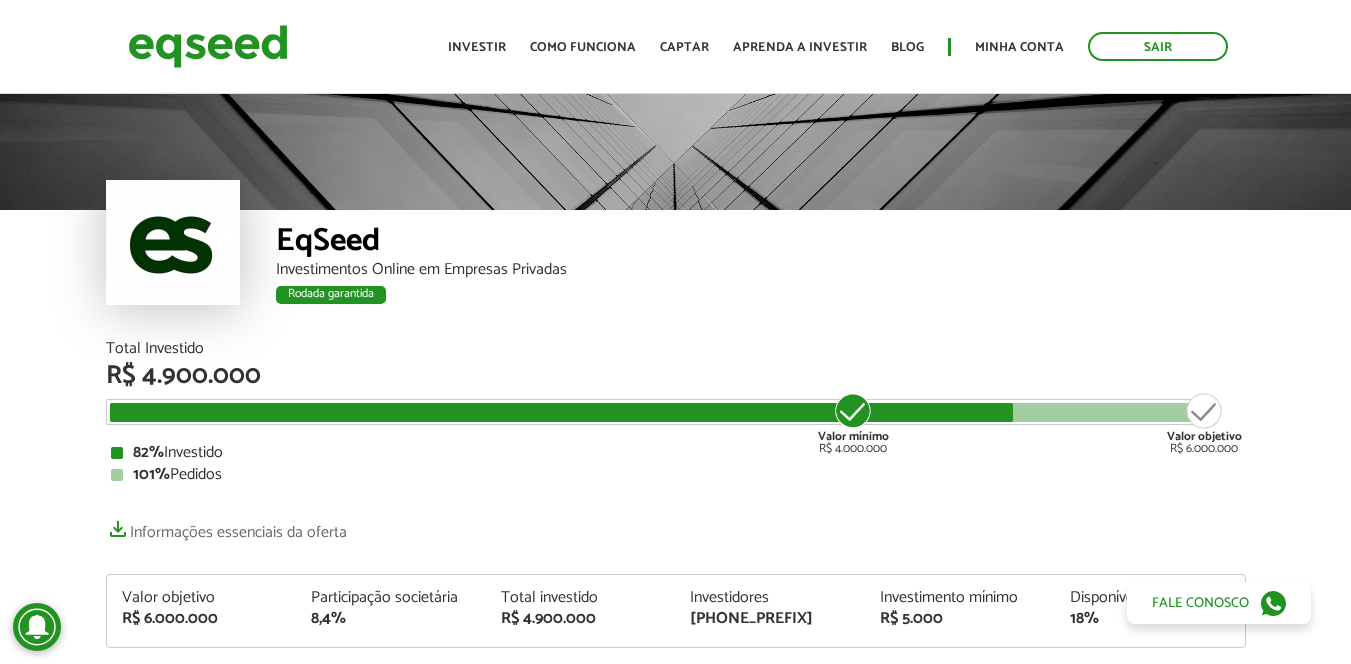 scroll, scrollTop: 0, scrollLeft: 0, axis: both 